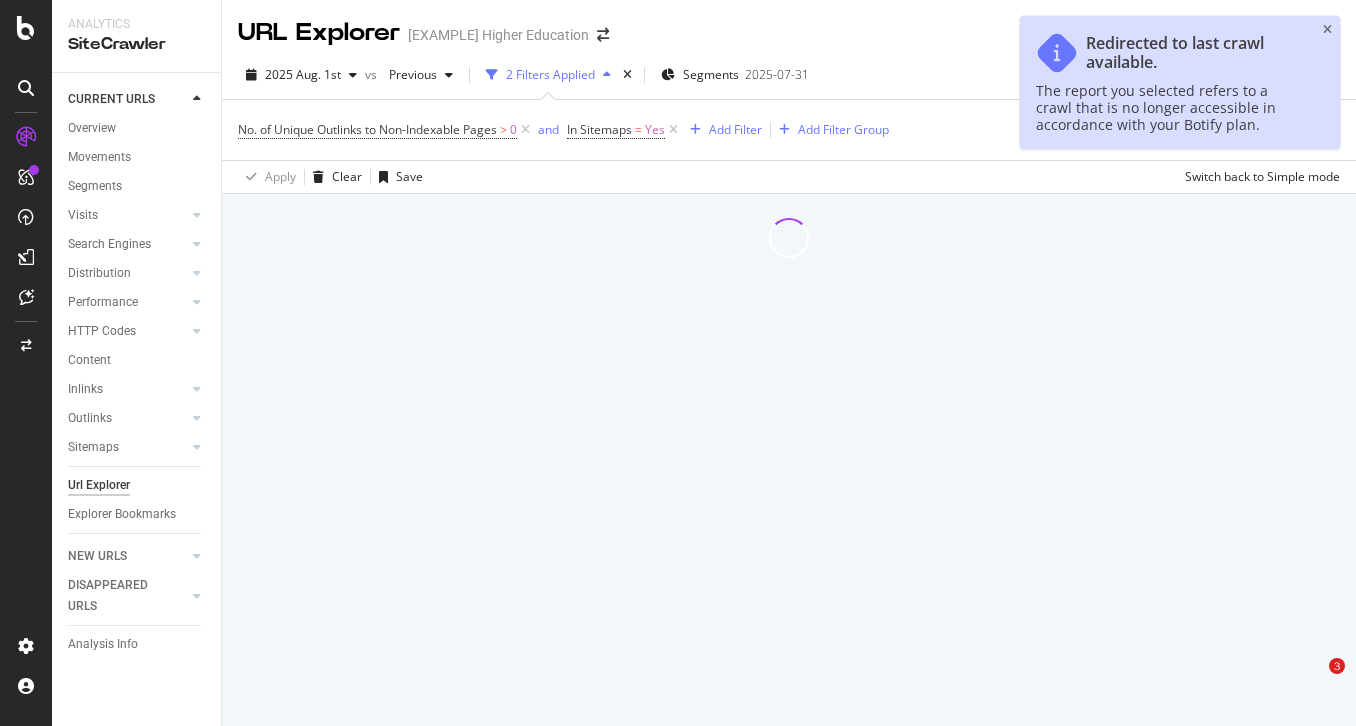 scroll, scrollTop: 0, scrollLeft: 0, axis: both 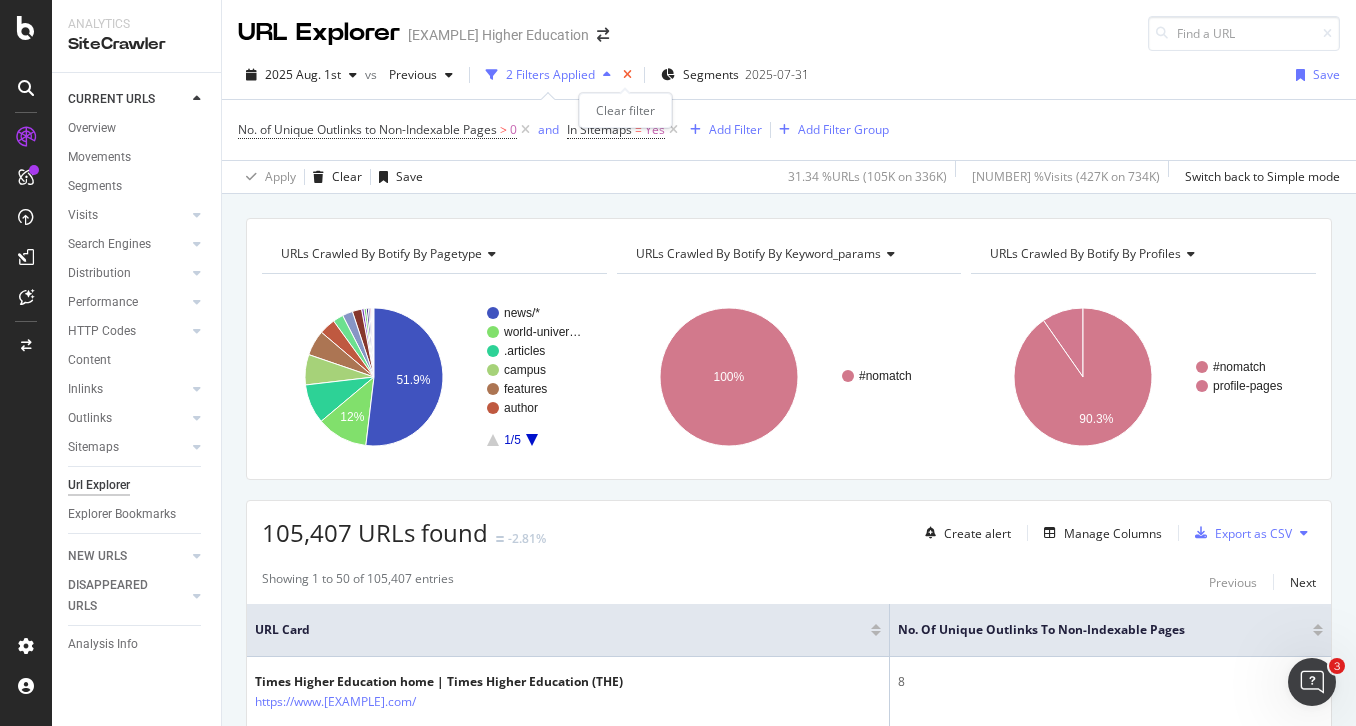 click at bounding box center (627, 75) 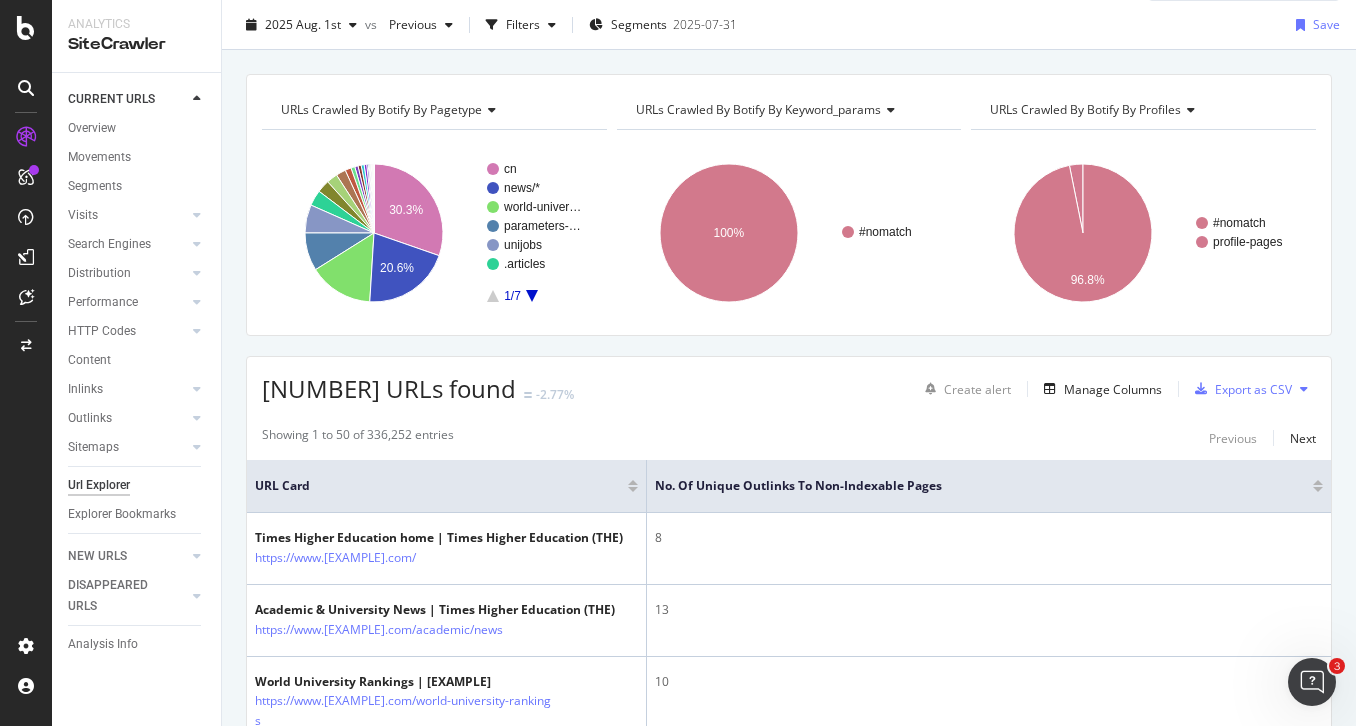 scroll, scrollTop: 0, scrollLeft: 0, axis: both 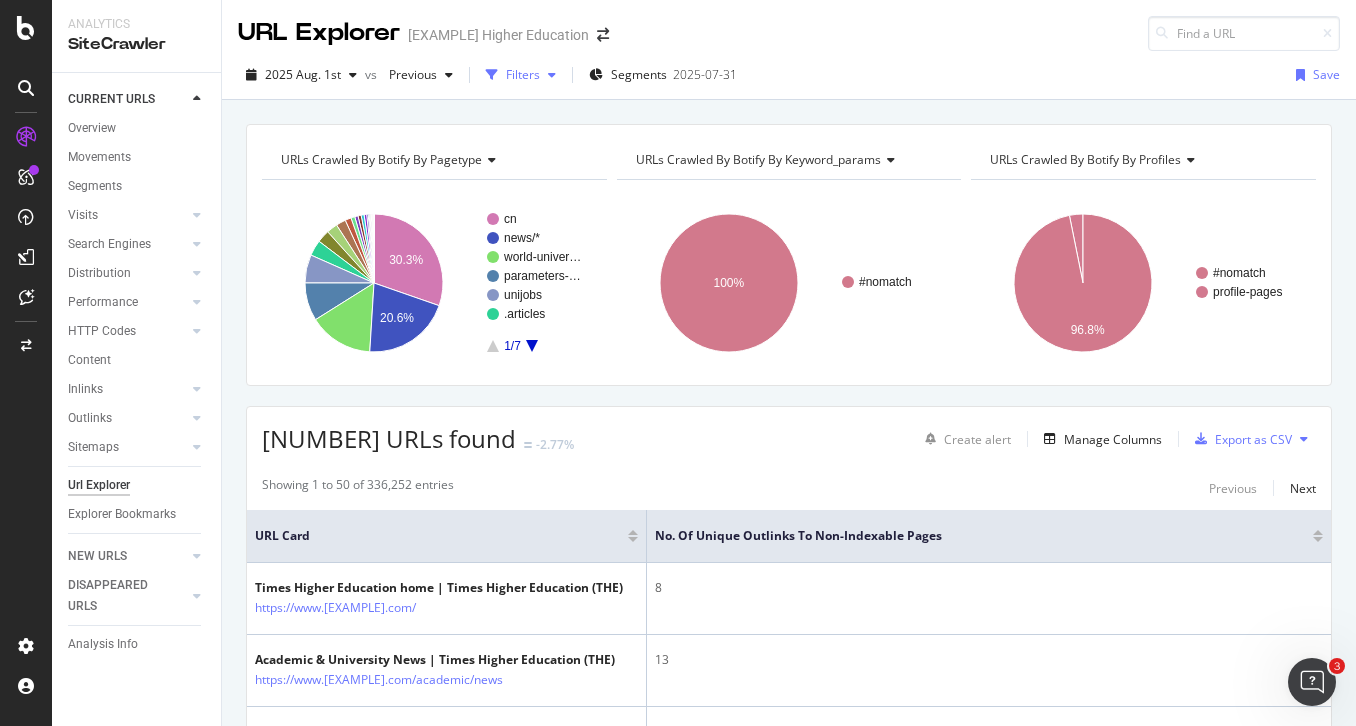 click on "Filters" at bounding box center [523, 74] 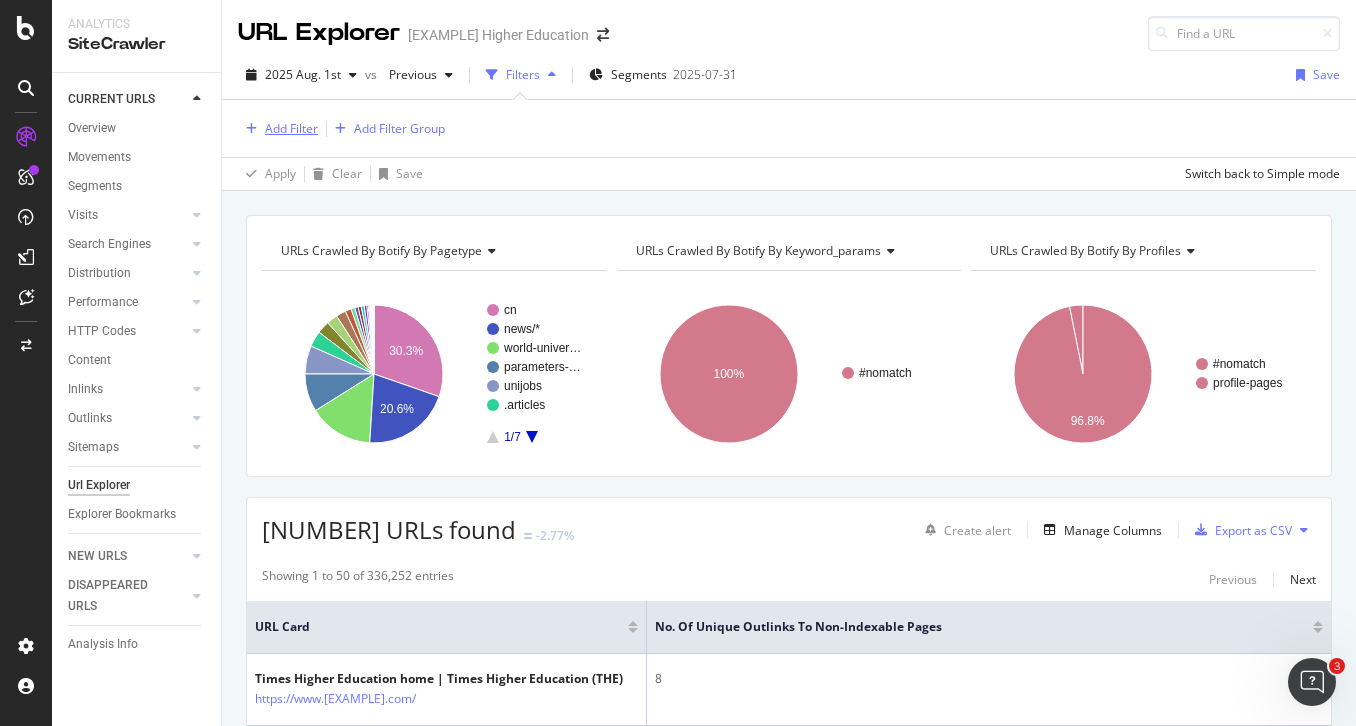 click on "Add Filter" at bounding box center (291, 128) 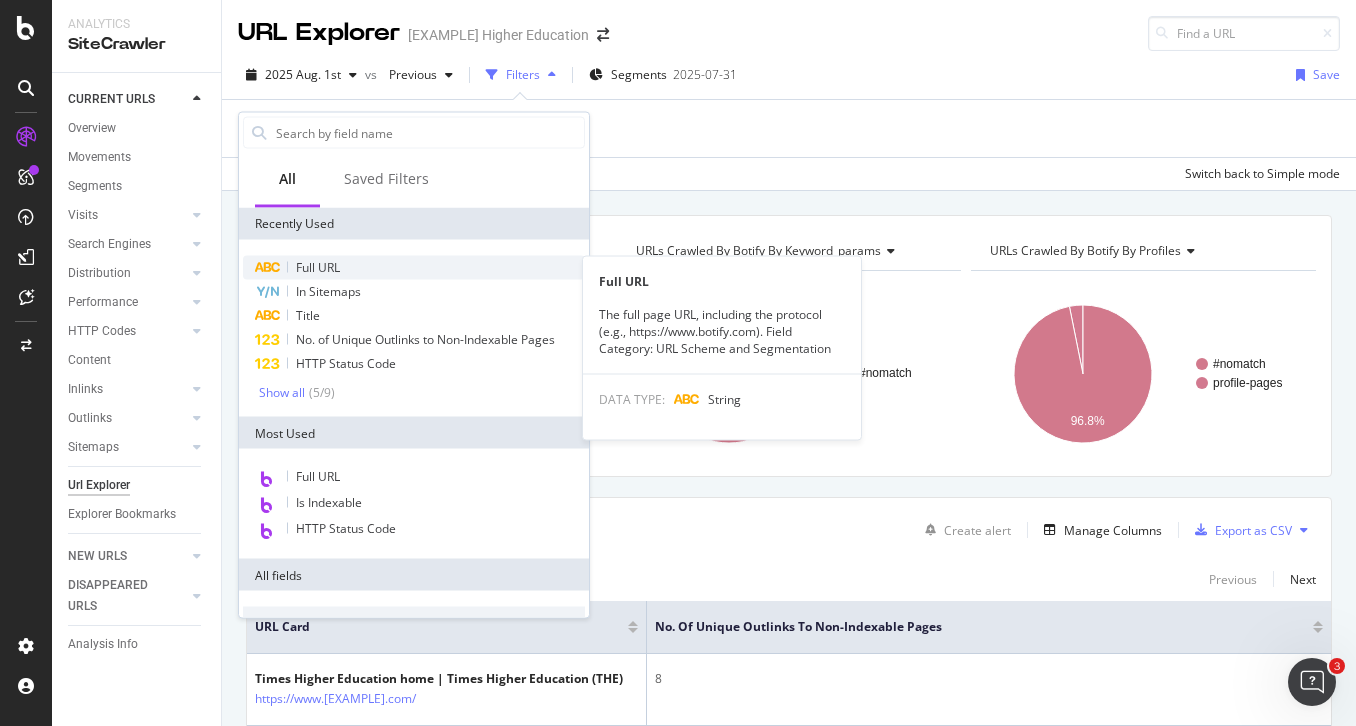 click on "Full URL" at bounding box center [318, 267] 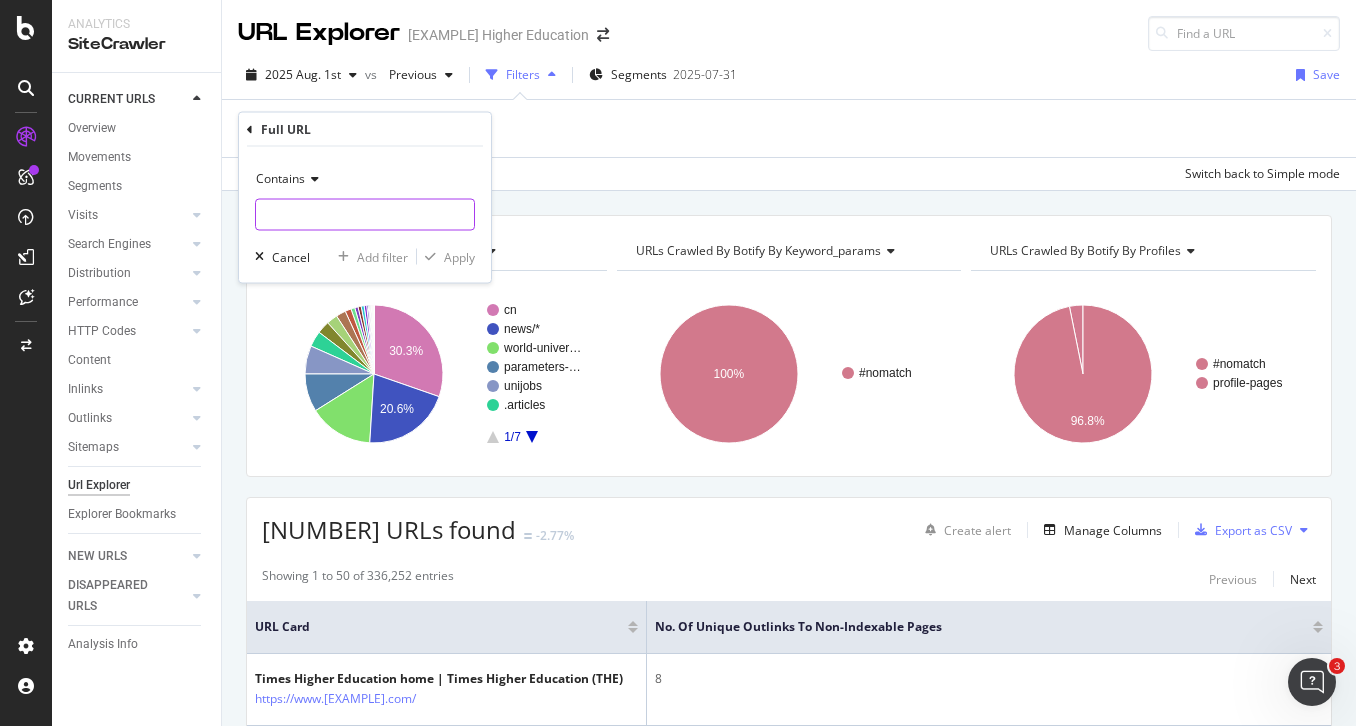 click at bounding box center (365, 215) 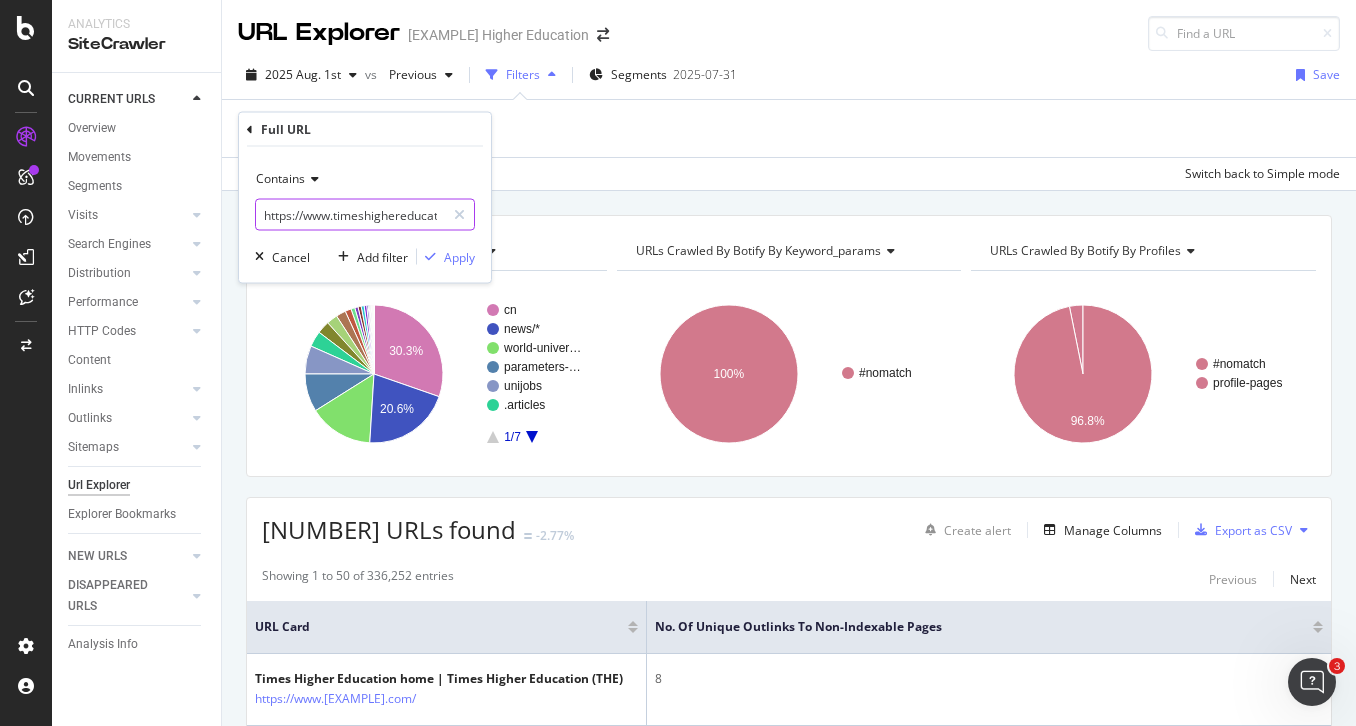 scroll, scrollTop: 0, scrollLeft: 311, axis: horizontal 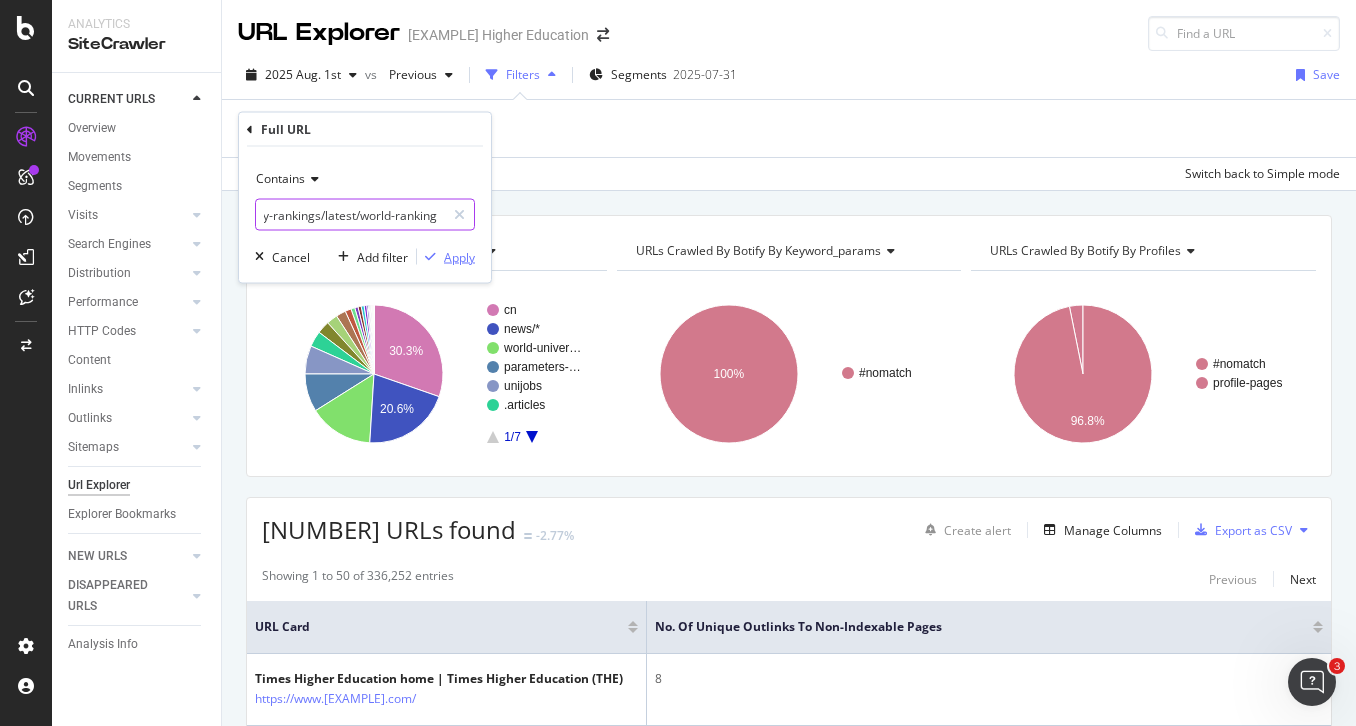 type on "https://www.timeshighereducation.com/world-university-rankings/latest/world-ranking" 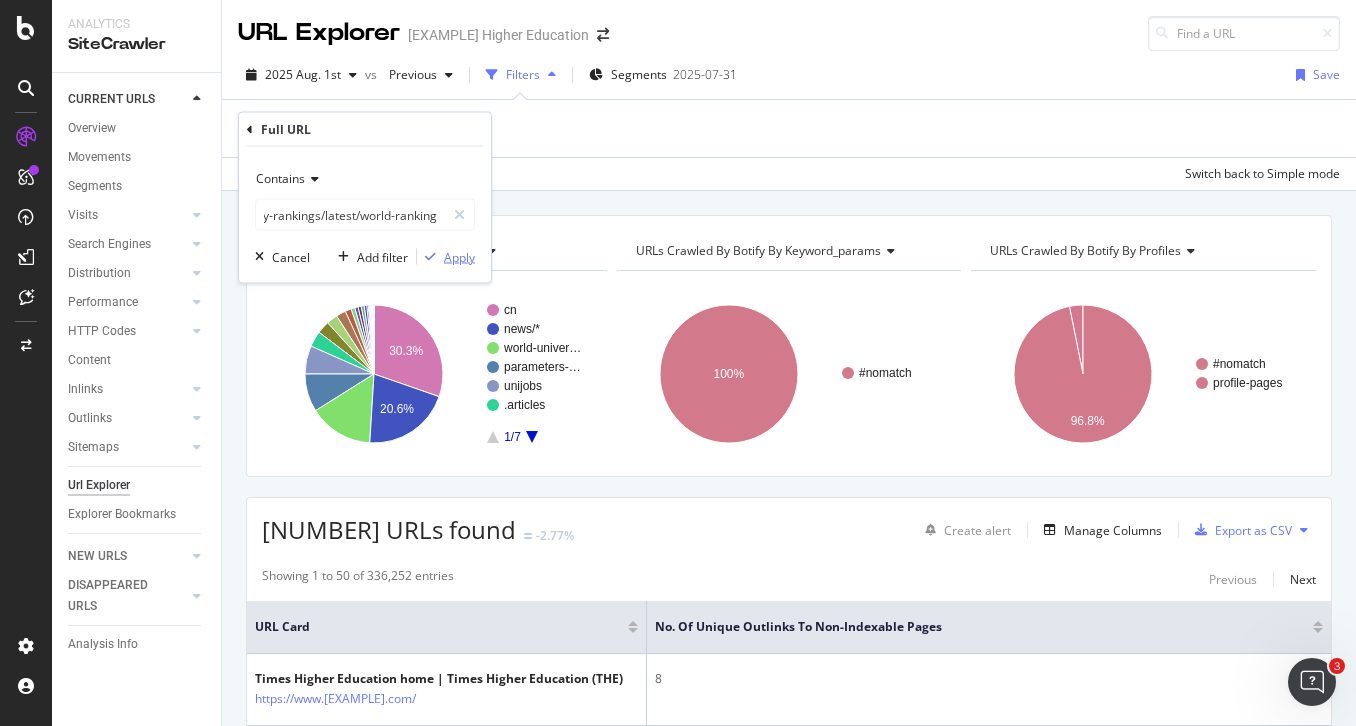 scroll, scrollTop: 0, scrollLeft: 0, axis: both 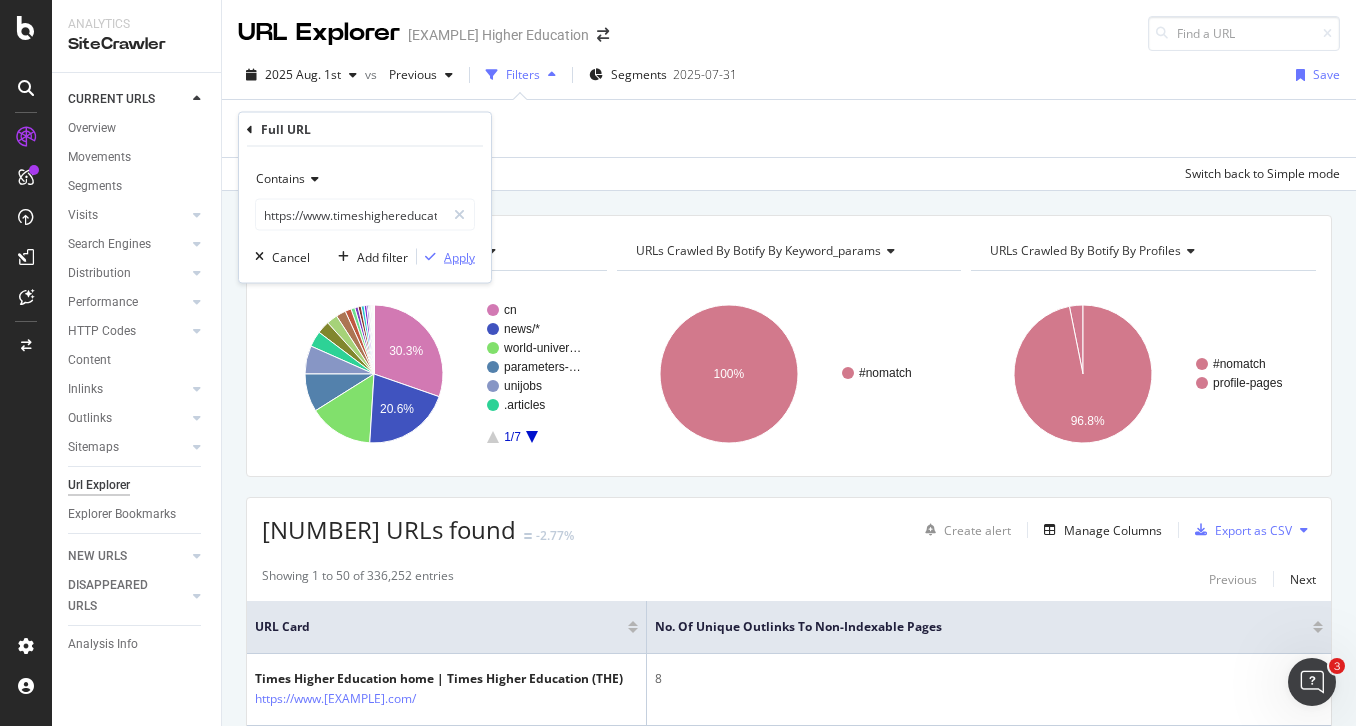 click on "Apply" at bounding box center (459, 256) 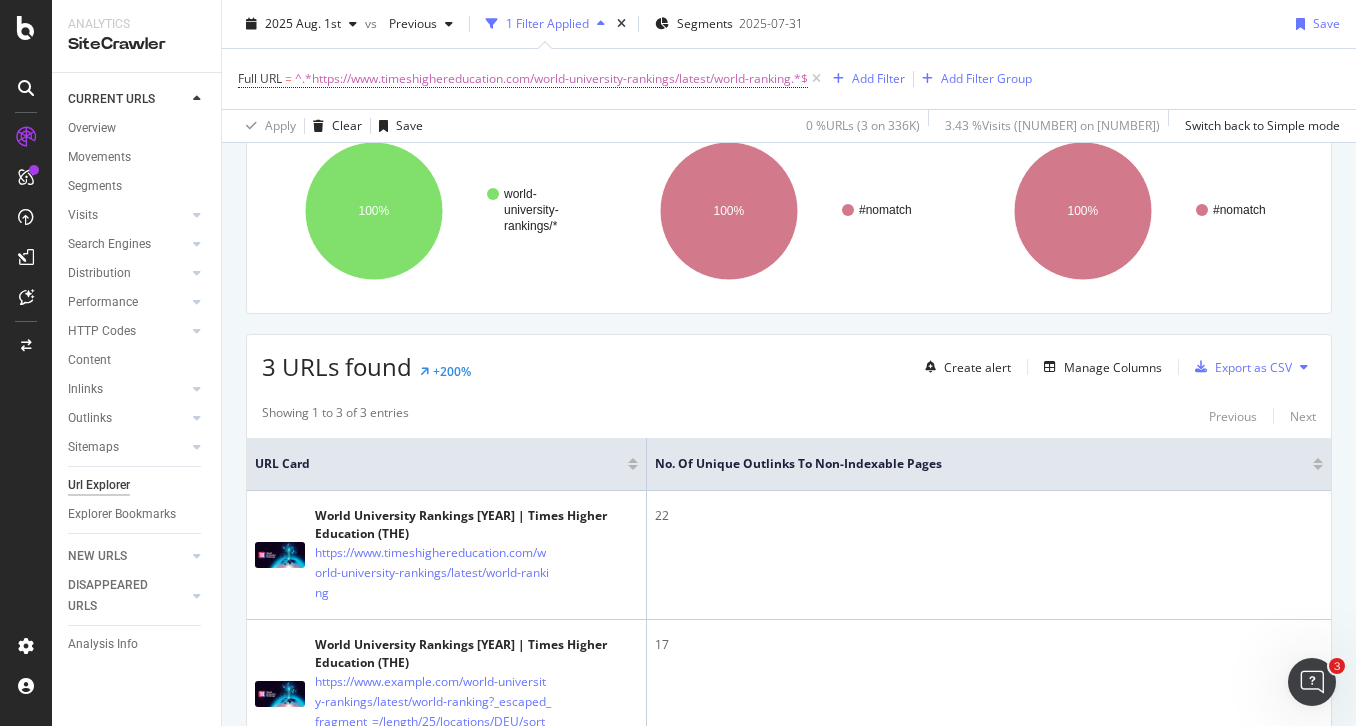 scroll, scrollTop: 46, scrollLeft: 0, axis: vertical 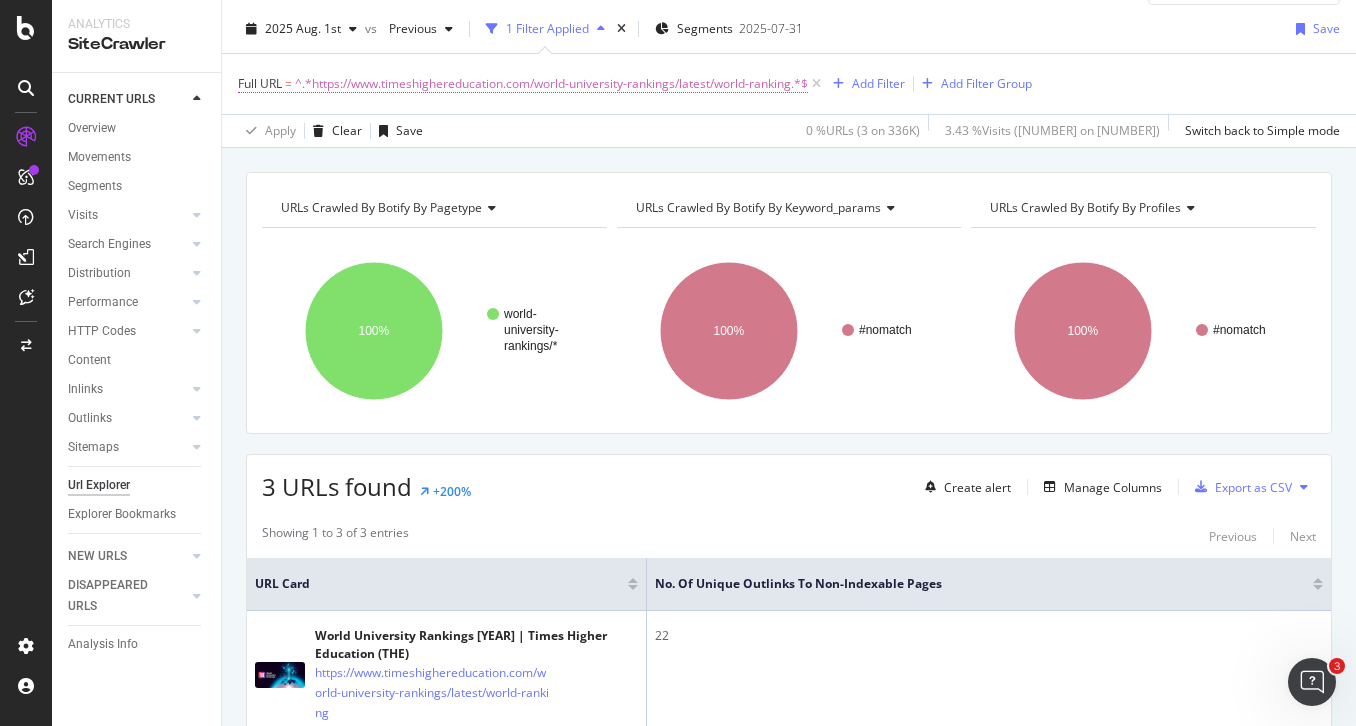 click on "^.*https://www.timeshighereducation.com/world-university-rankings/latest/world-ranking.*$" at bounding box center [551, 84] 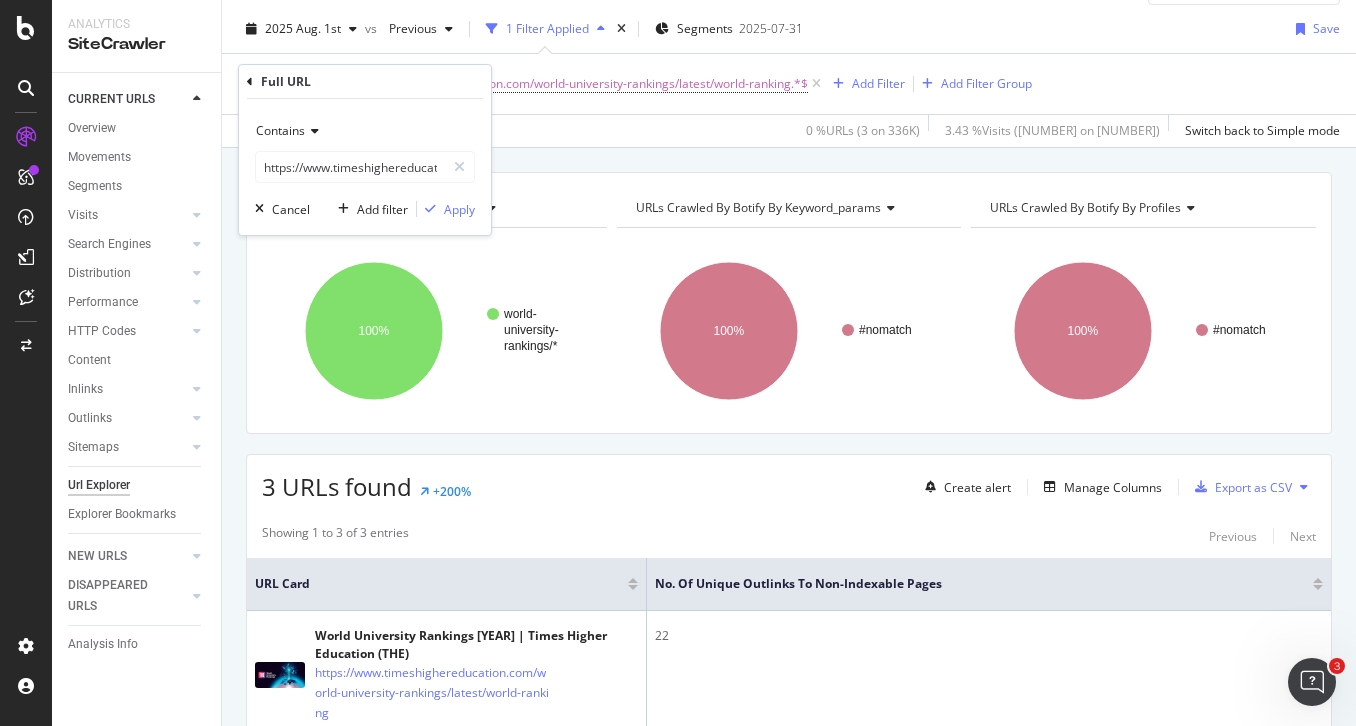 click on "Contains" at bounding box center [365, 131] 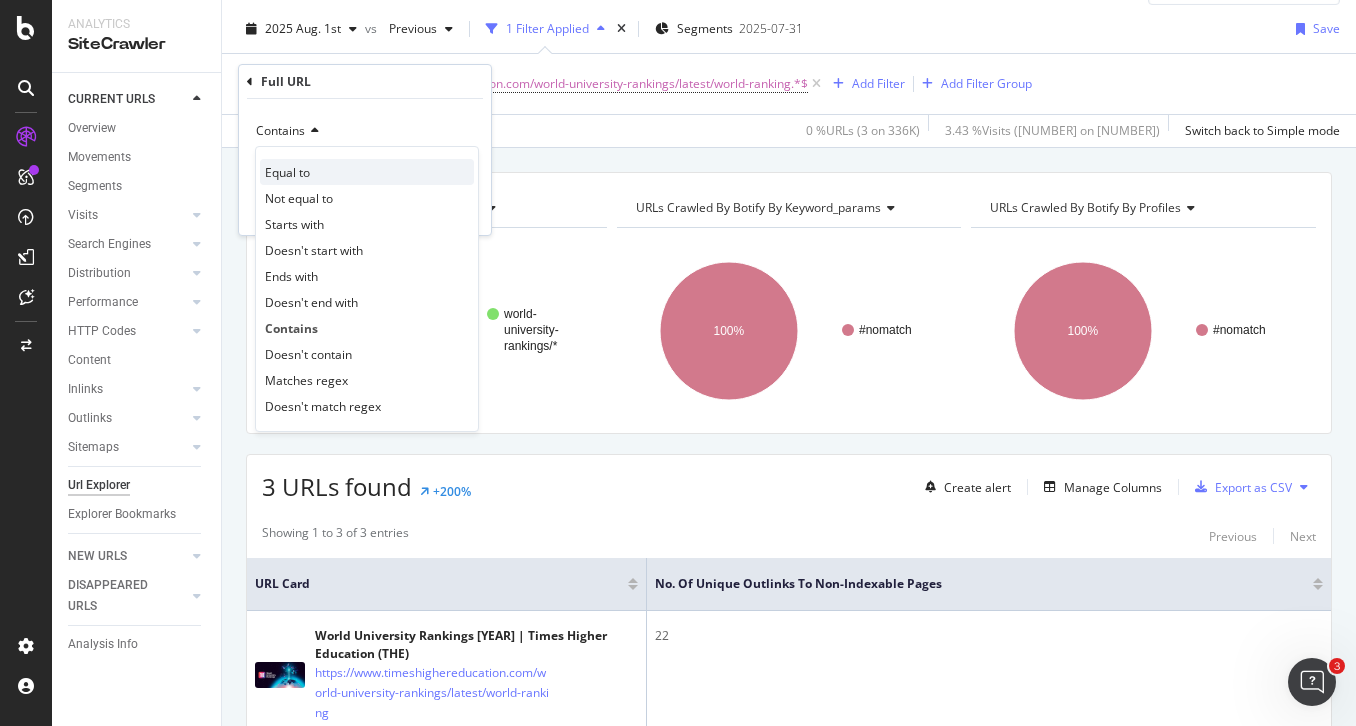 click on "Equal to" at bounding box center [287, 172] 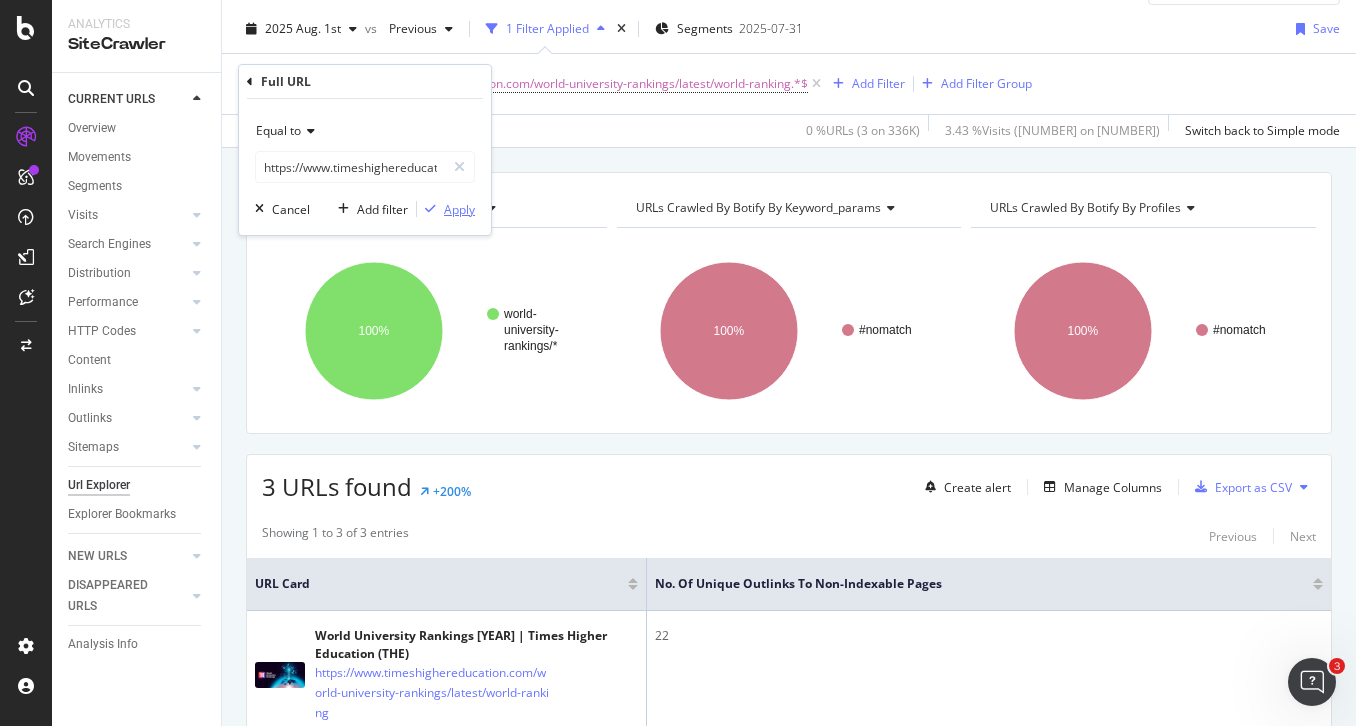 click on "Apply" at bounding box center (459, 209) 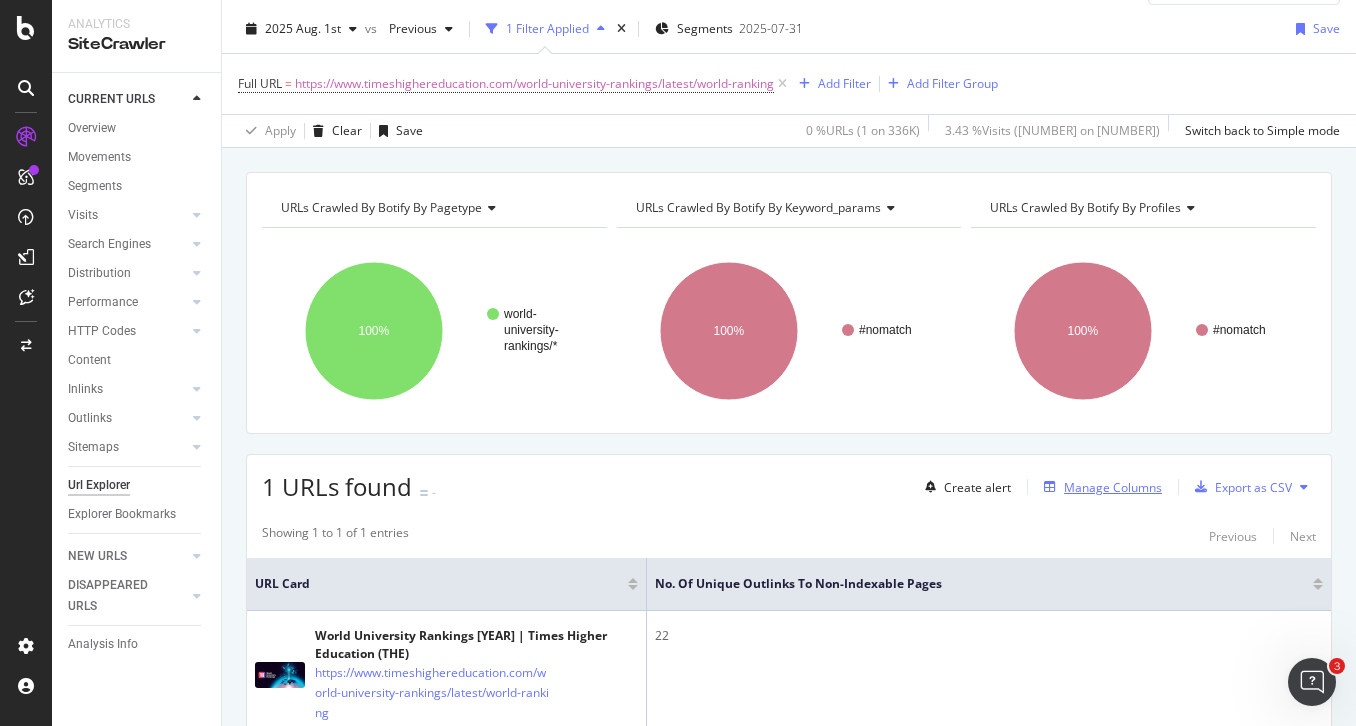 click on "Manage Columns" at bounding box center (1113, 487) 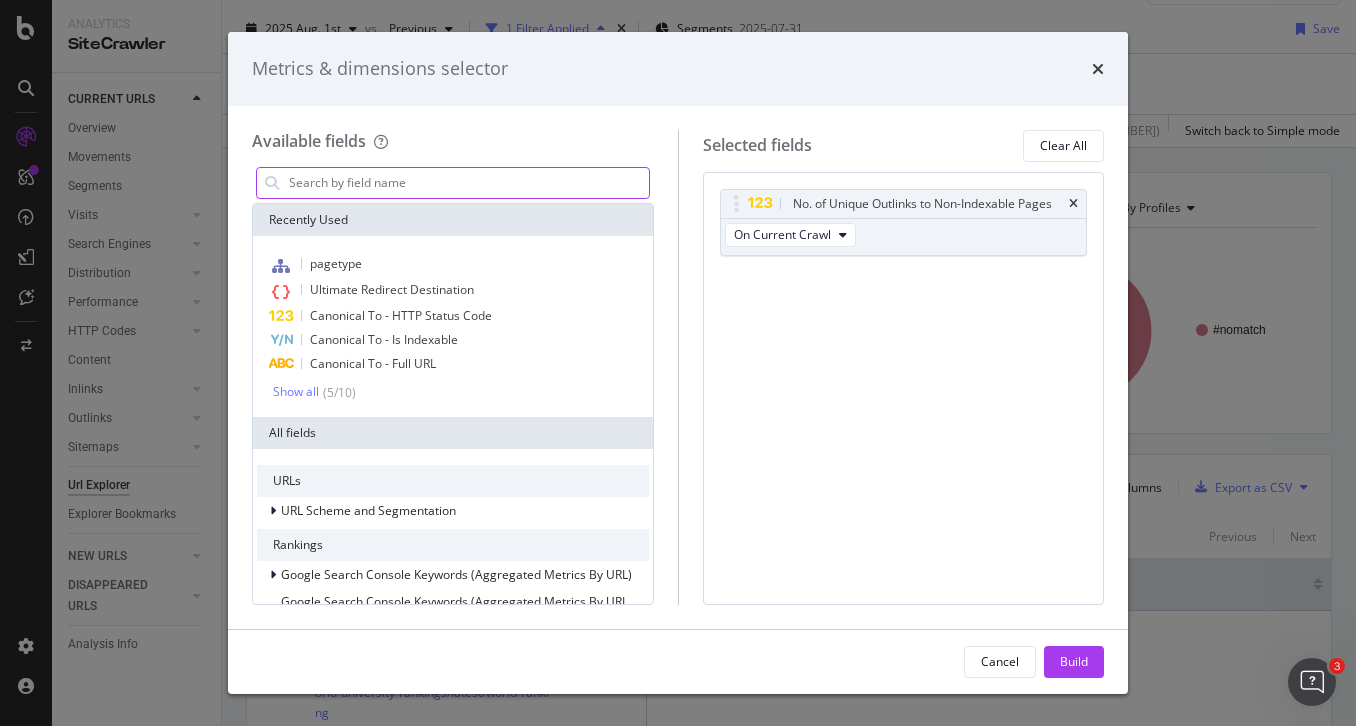 click at bounding box center [468, 183] 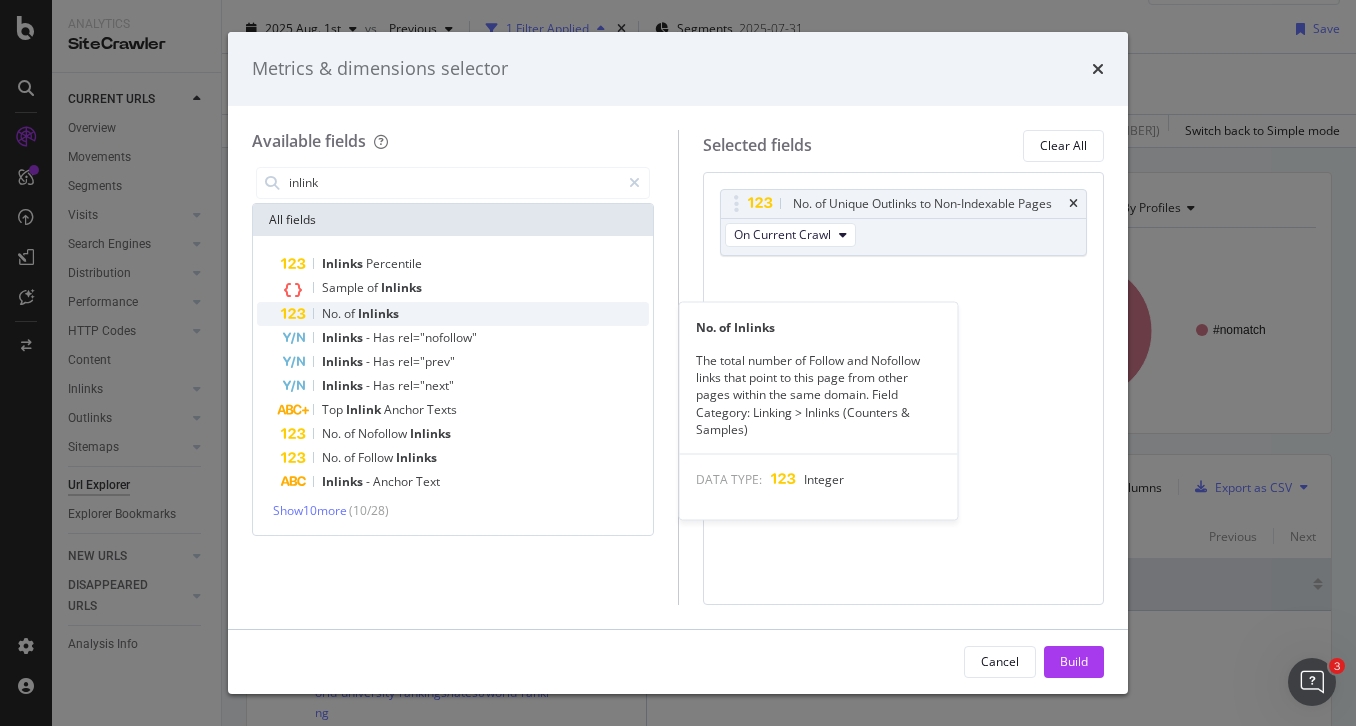 type on "inlink" 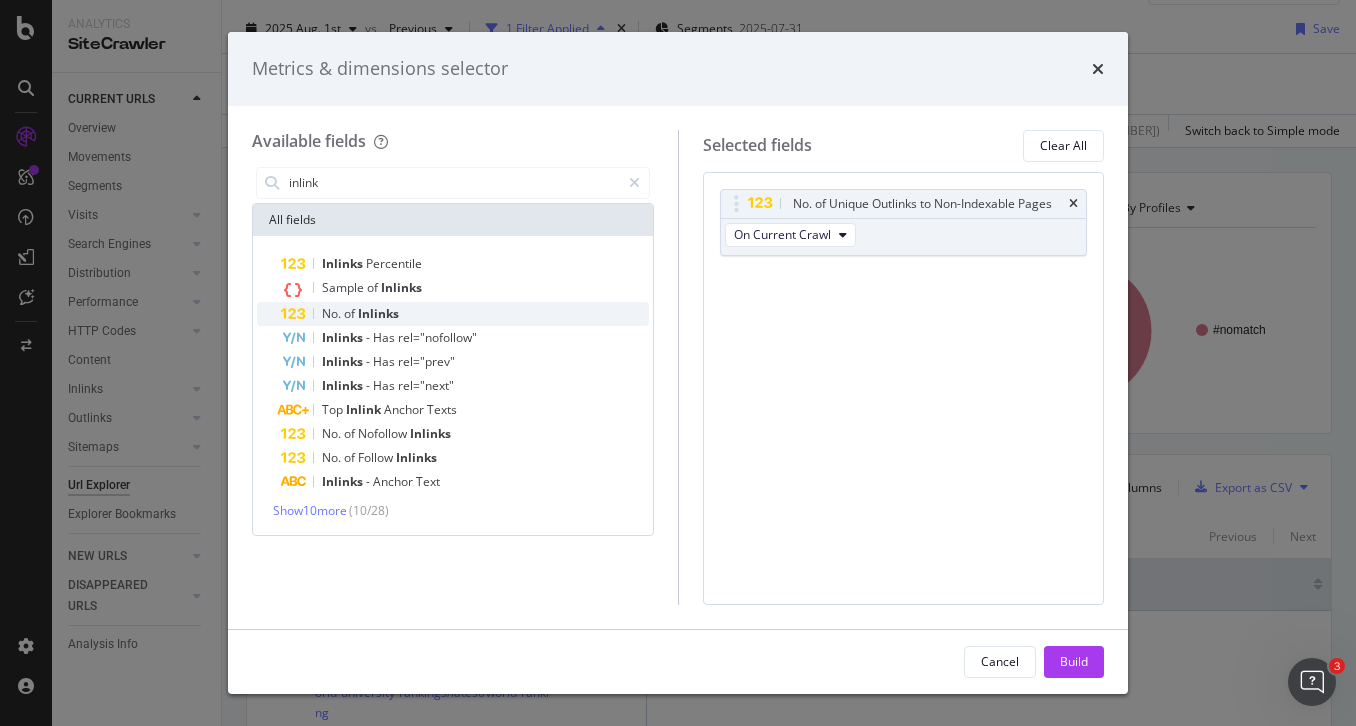 click on "of" at bounding box center [351, 313] 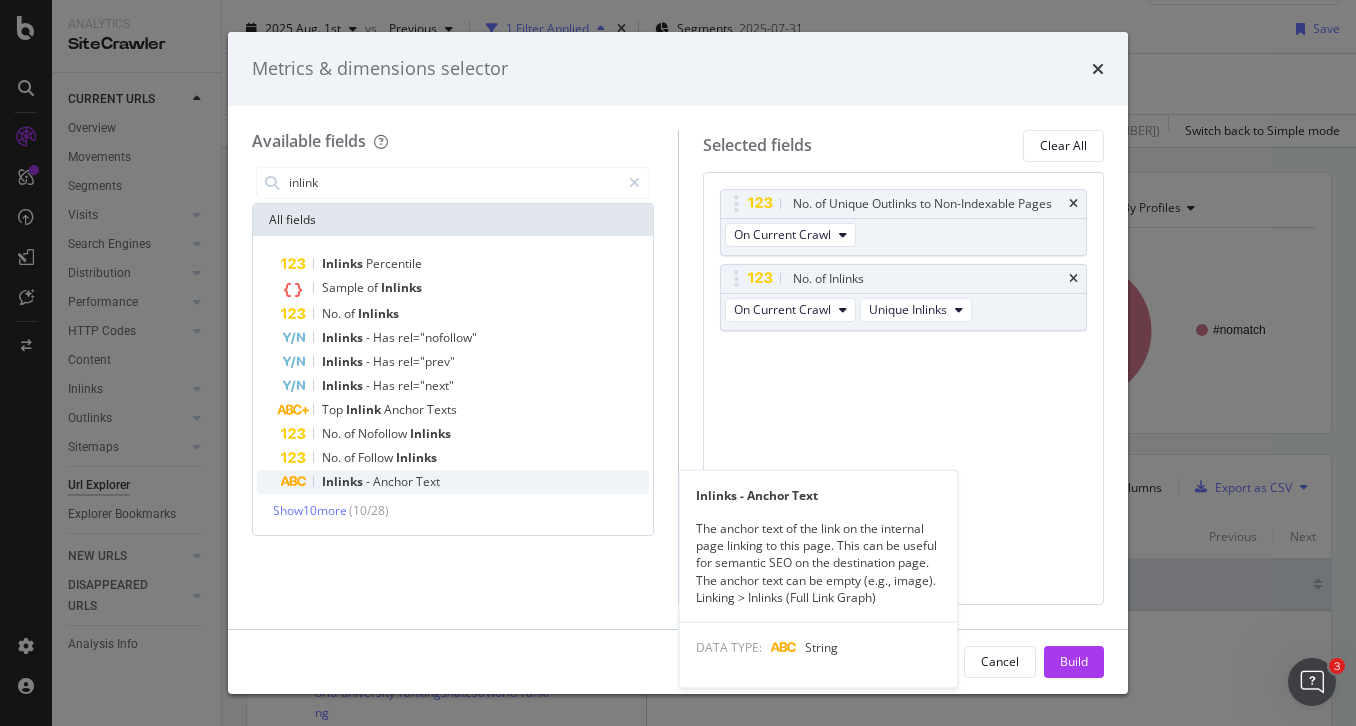 click on "Inlinks" at bounding box center (344, 481) 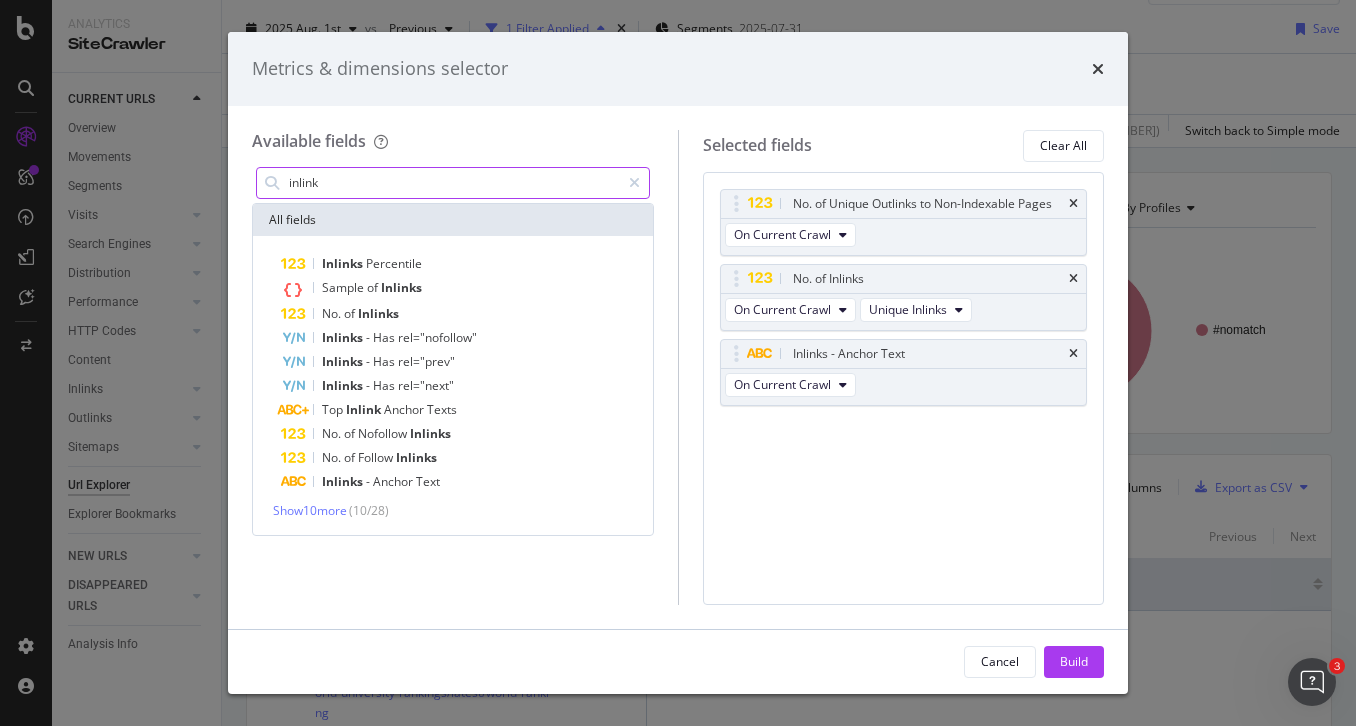 click on "inlink" at bounding box center (453, 183) 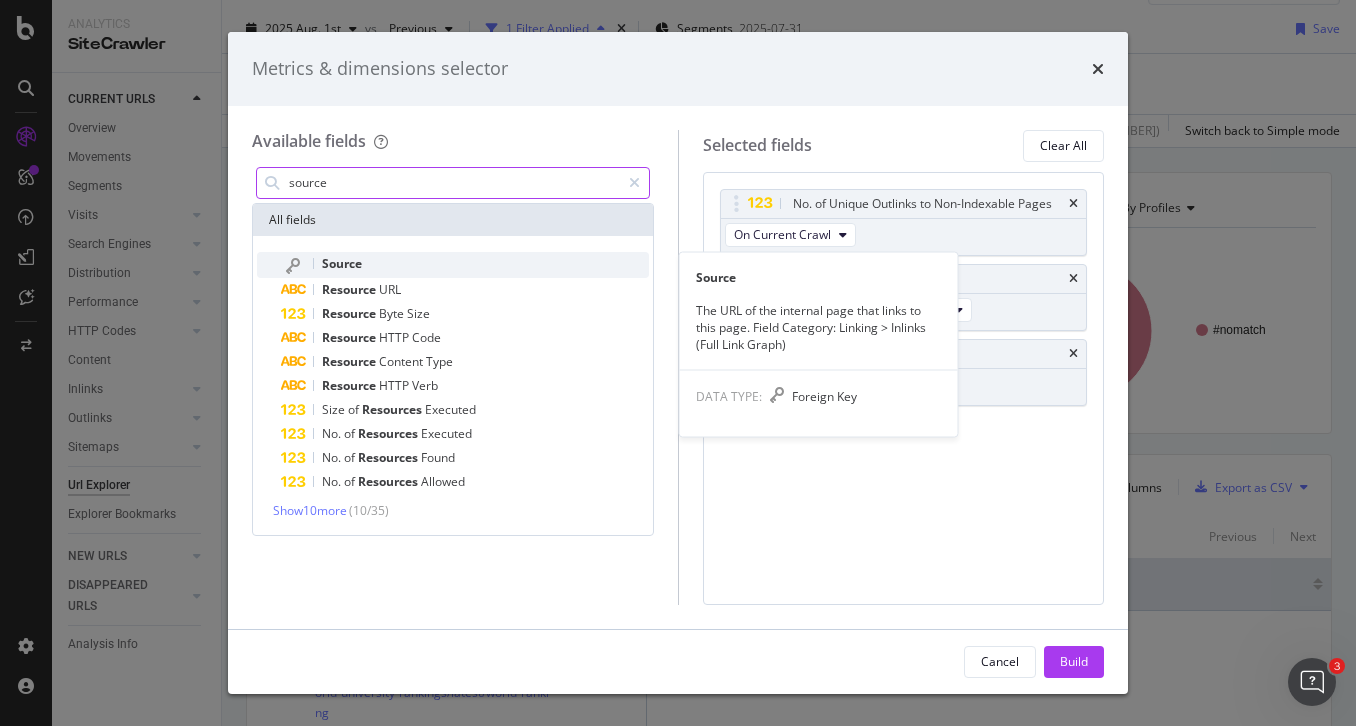type on "source" 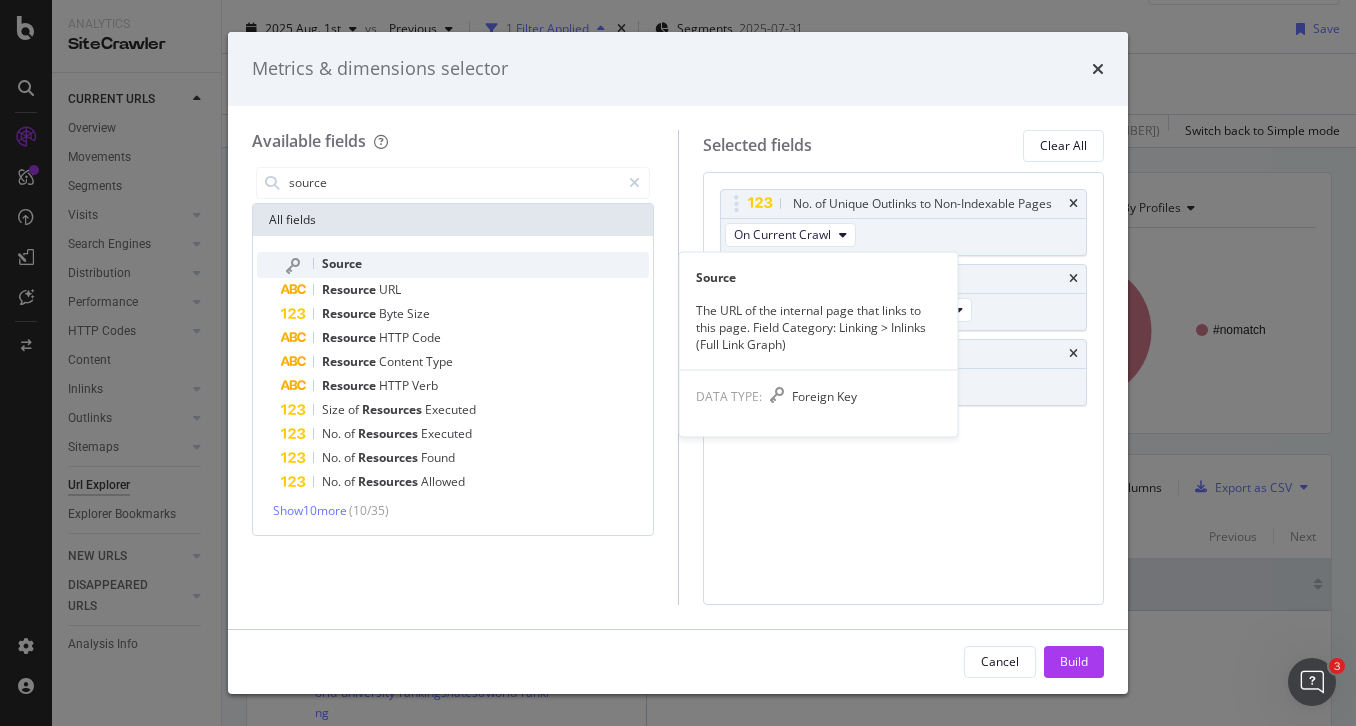 click on "Source" at bounding box center [342, 263] 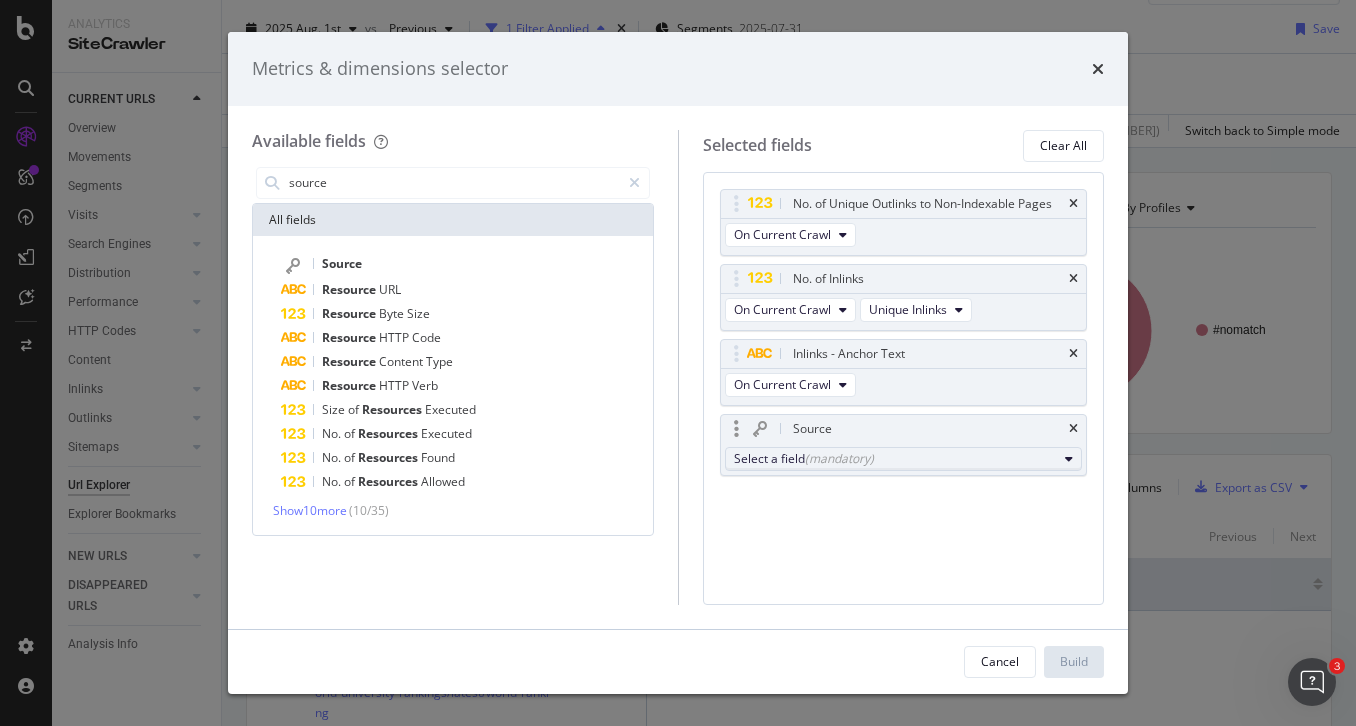 click on "Select a field (mandatory)" at bounding box center [896, 458] 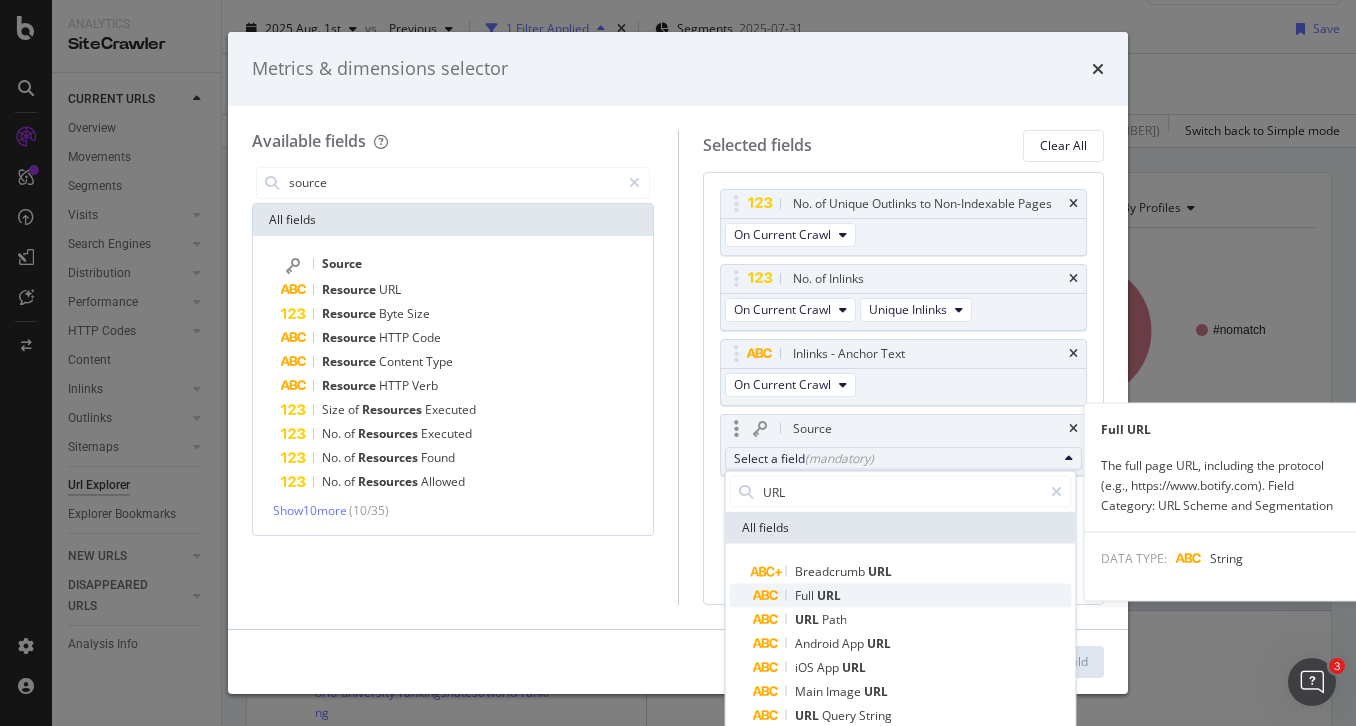 type on "URL" 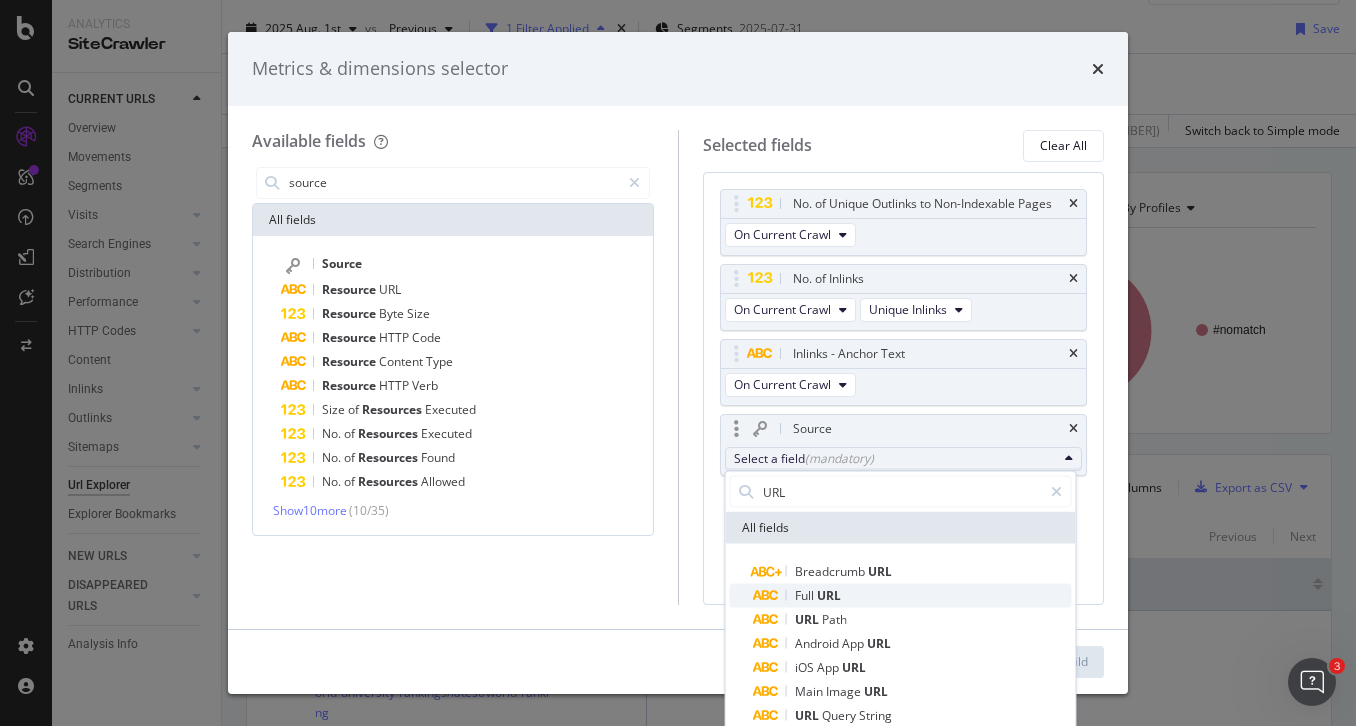 click on "URL" at bounding box center [829, 595] 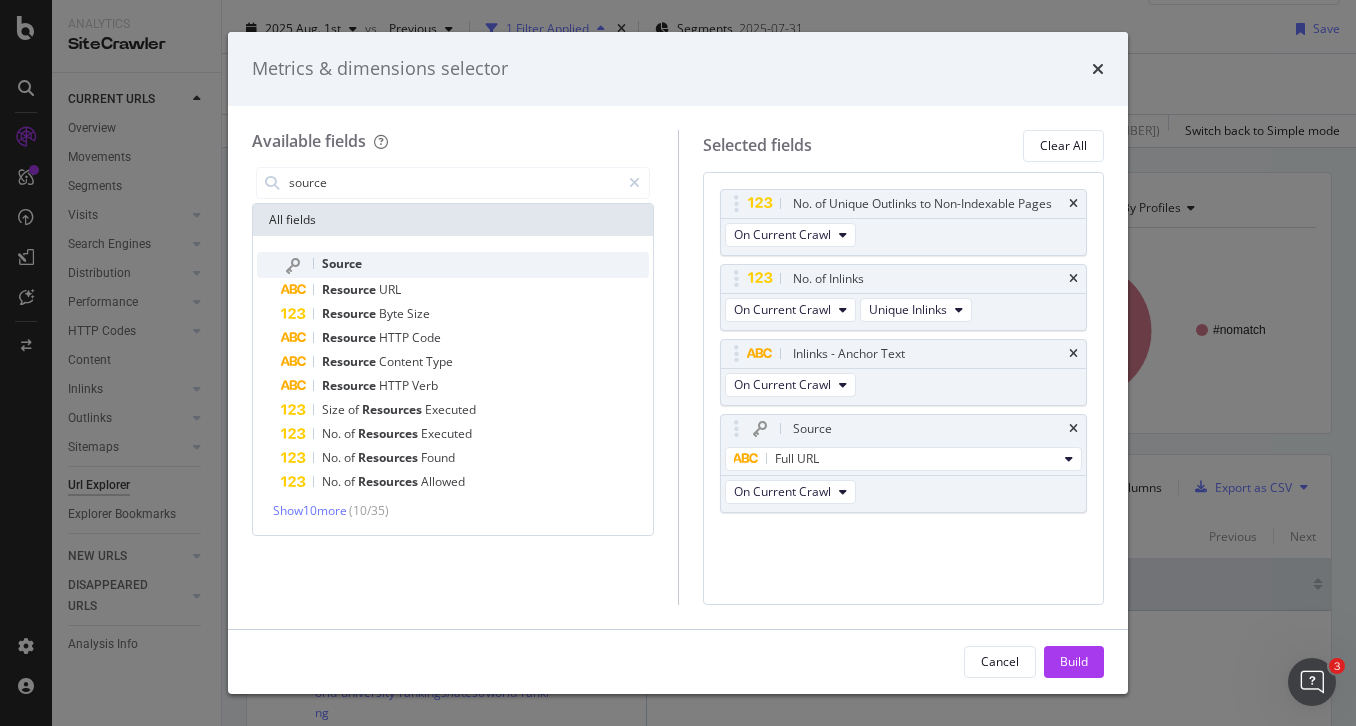 click on "Source" at bounding box center (342, 263) 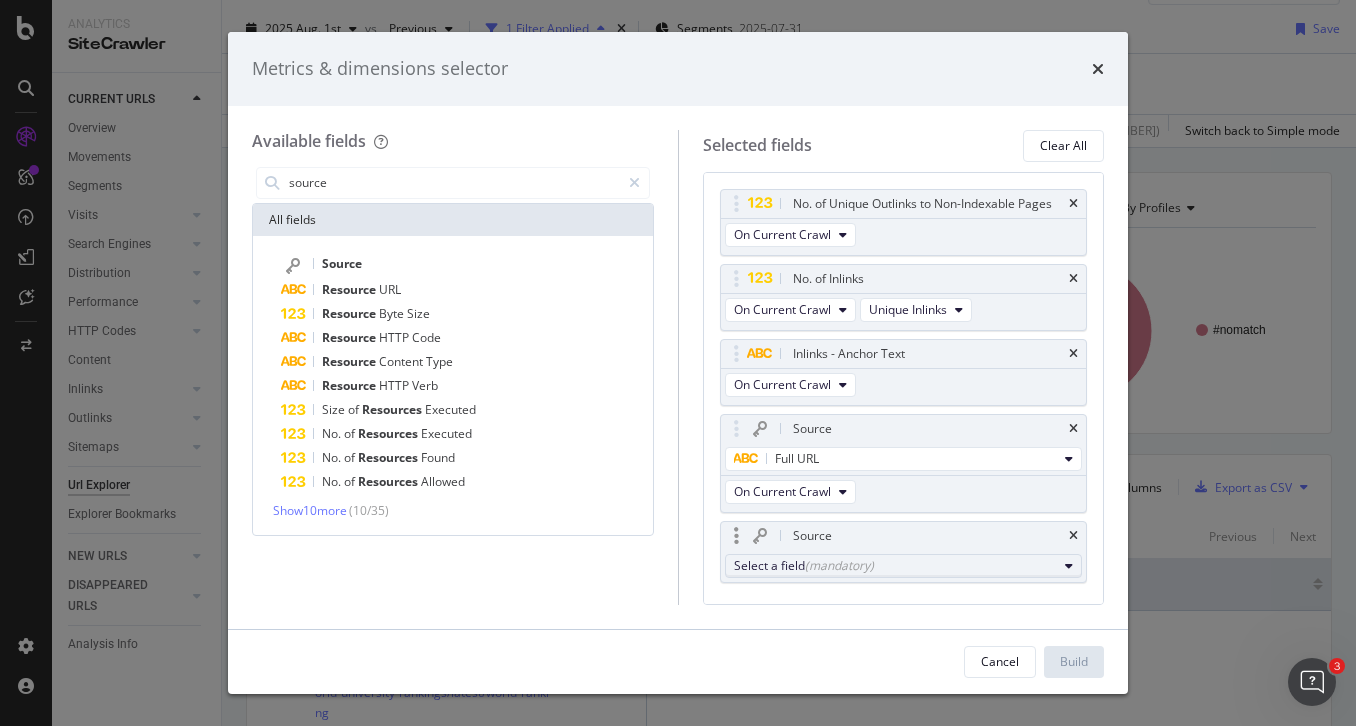 click on "(mandatory)" at bounding box center [839, 565] 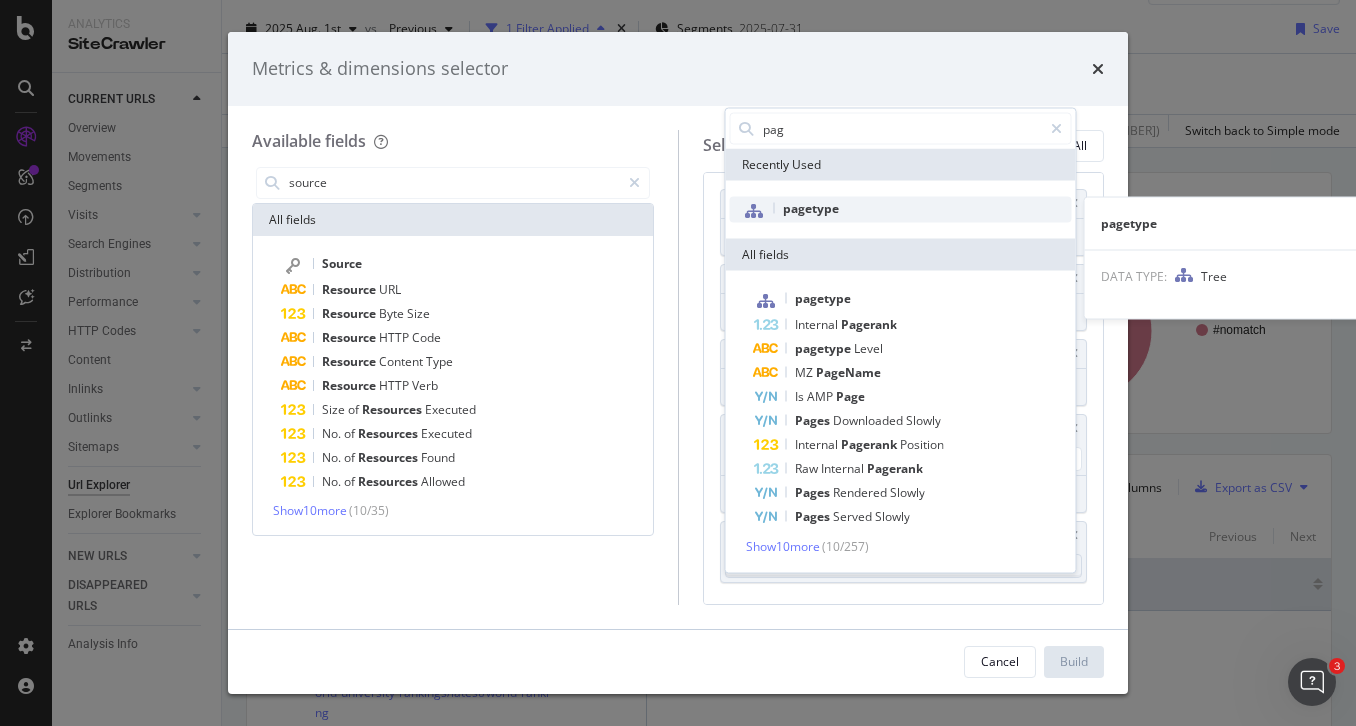 type on "pag" 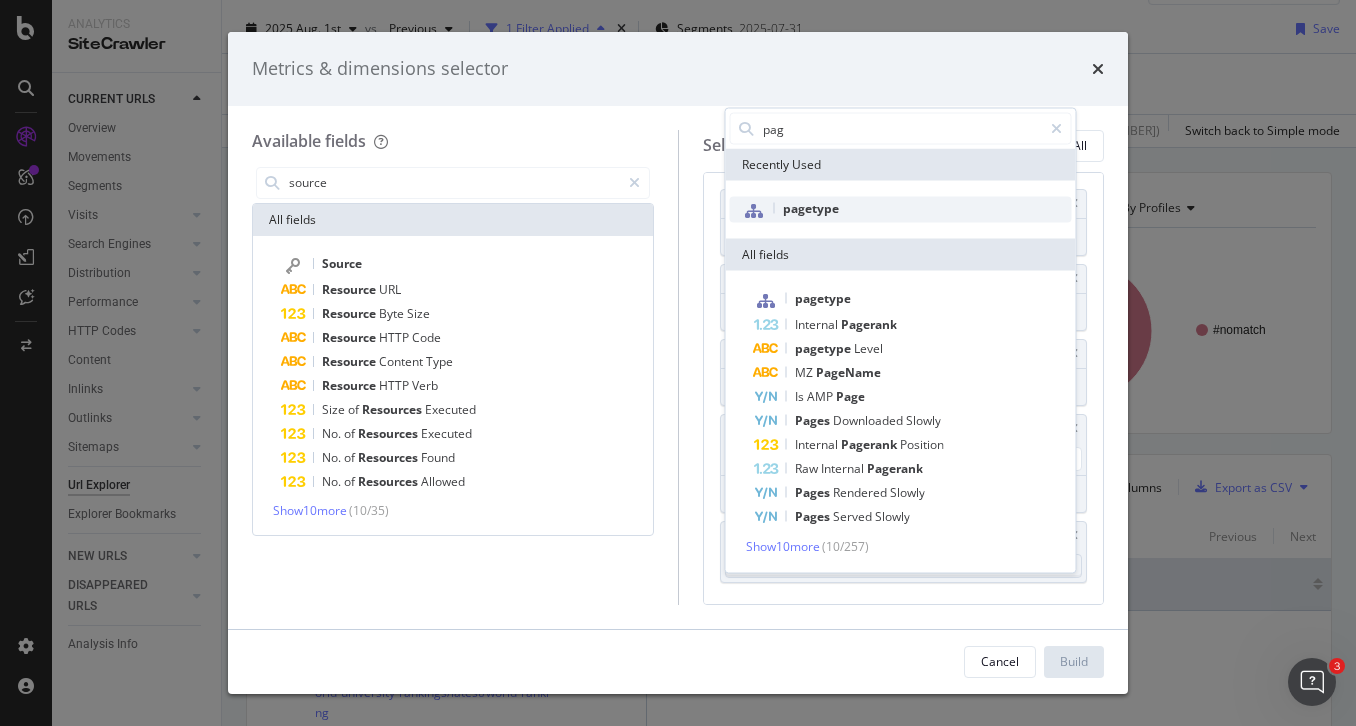 click on "pagetype" at bounding box center [811, 208] 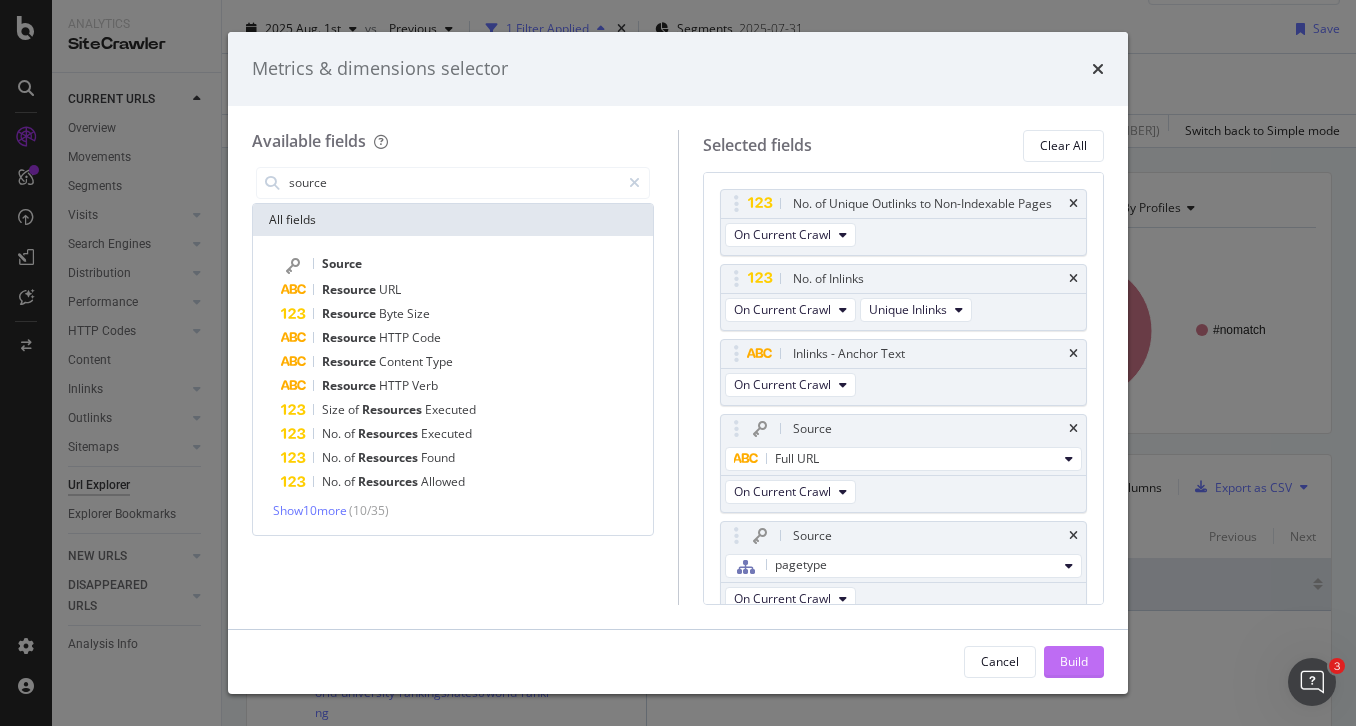 click on "Build" at bounding box center (1074, 661) 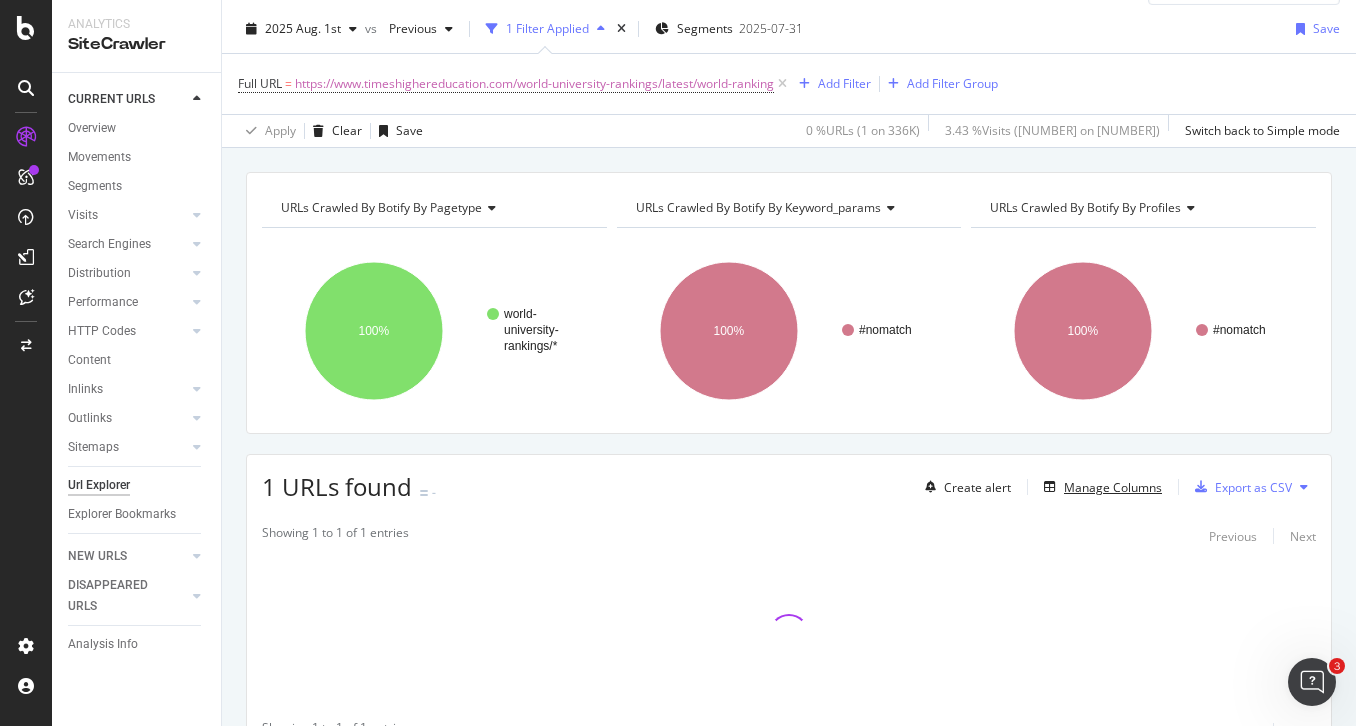 scroll, scrollTop: 0, scrollLeft: 0, axis: both 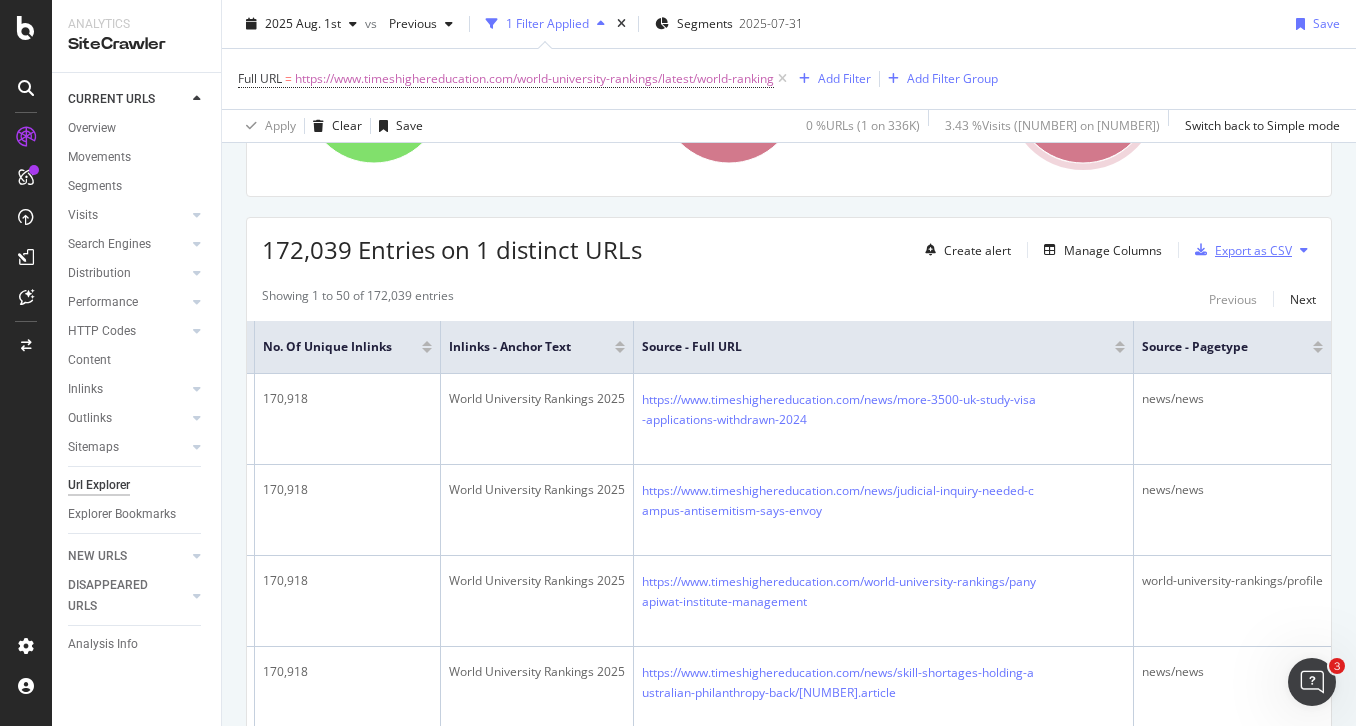 click on "Export as CSV" at bounding box center [1253, 250] 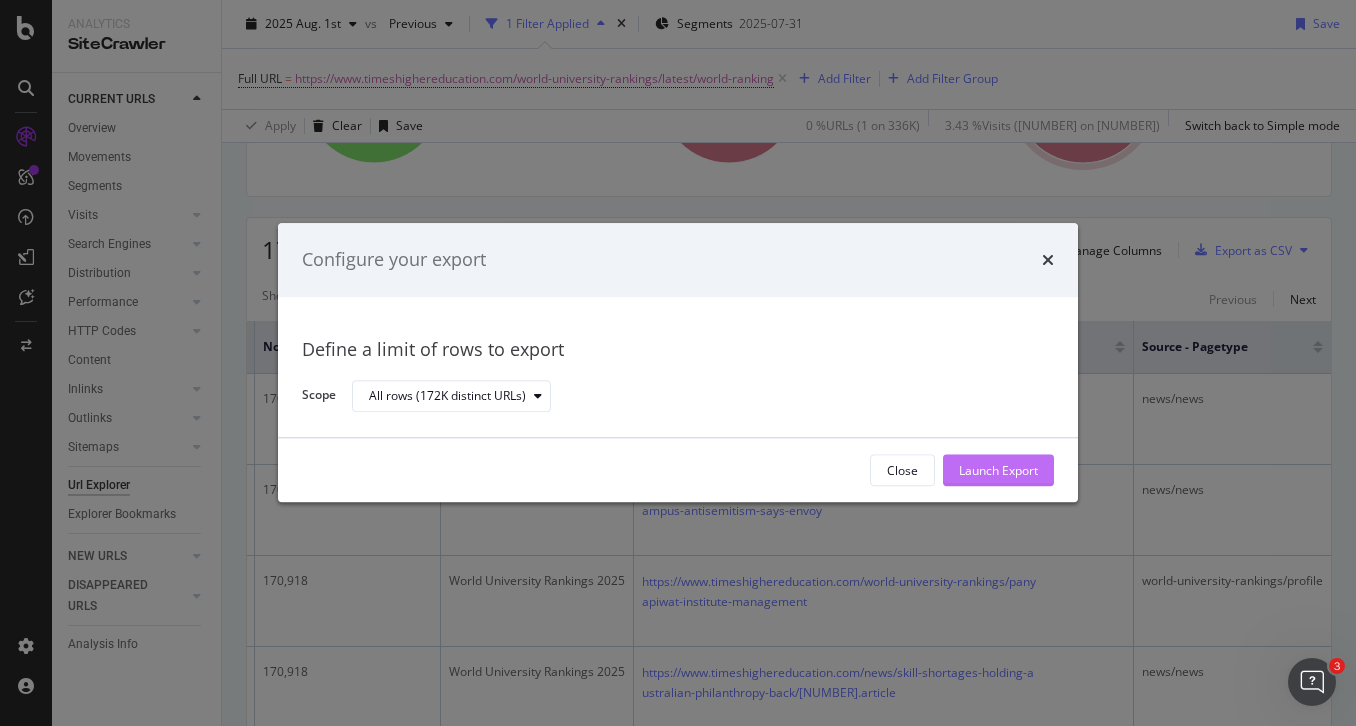 click on "Launch Export" at bounding box center (998, 470) 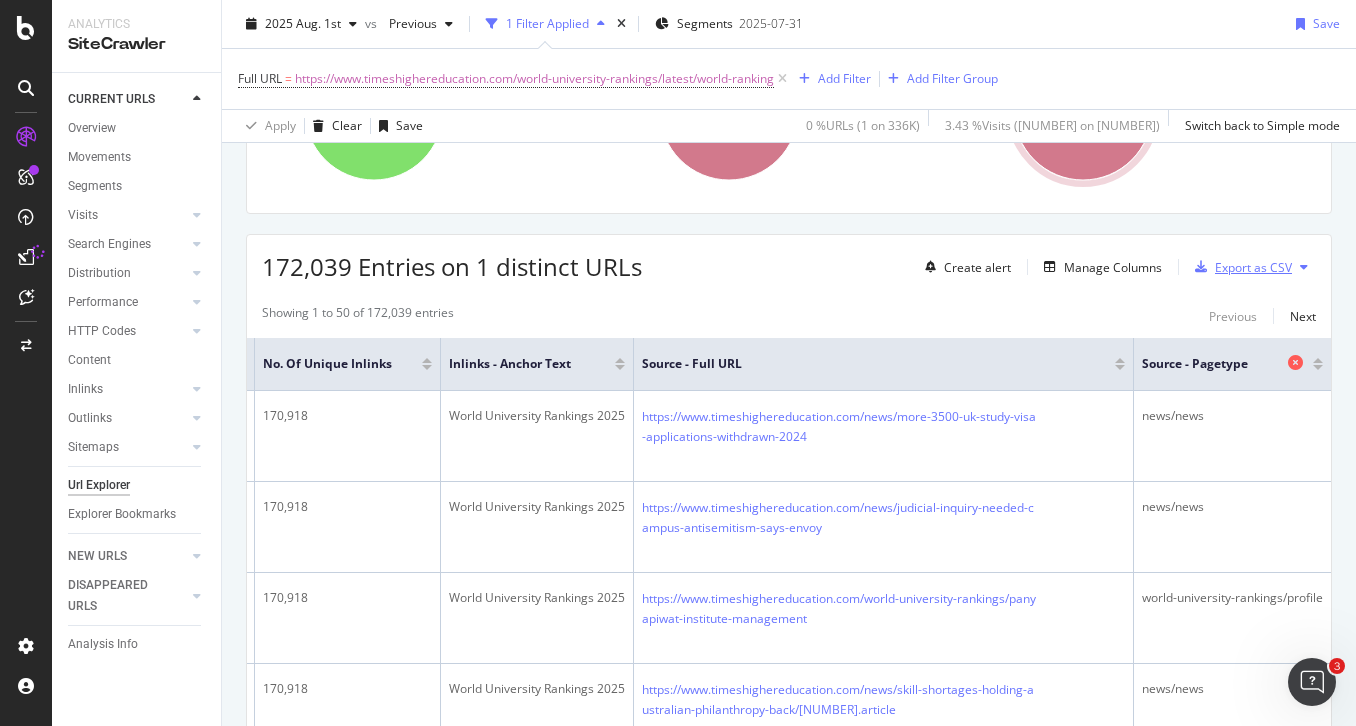 scroll, scrollTop: 221, scrollLeft: 0, axis: vertical 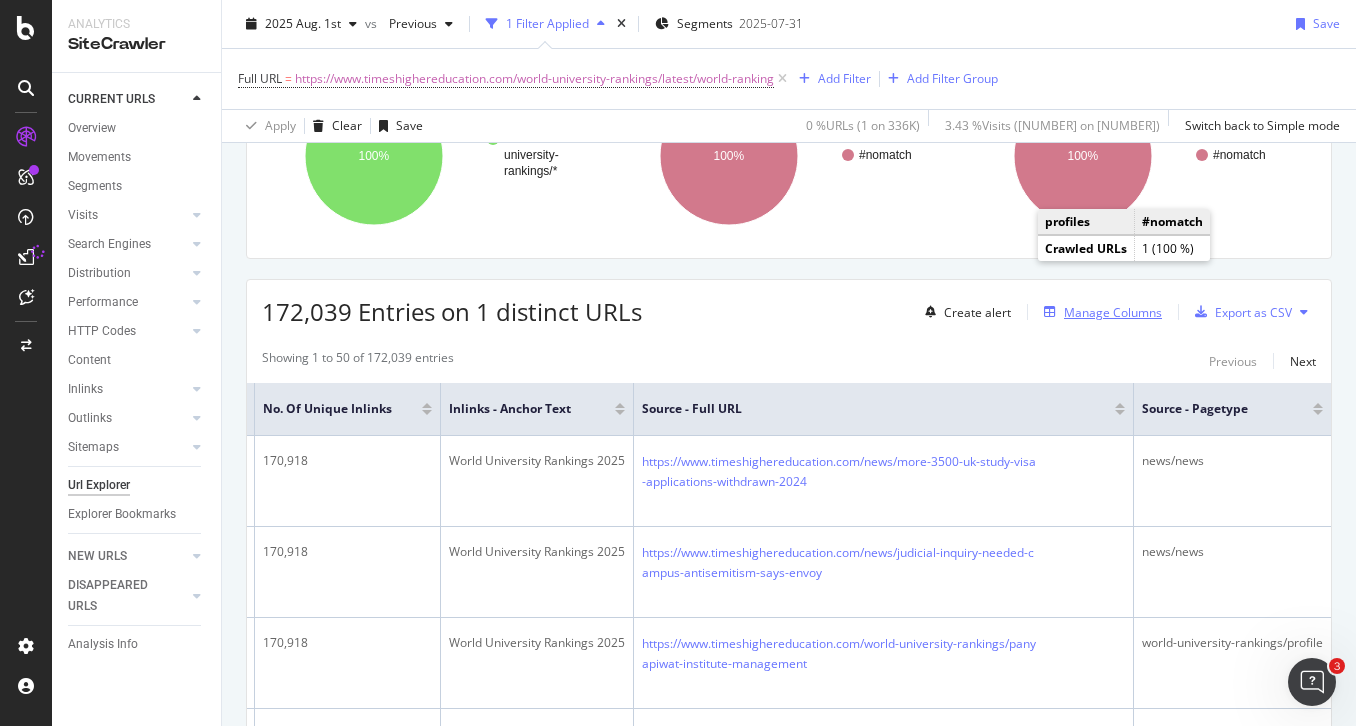 click on "Manage Columns" at bounding box center (1113, 312) 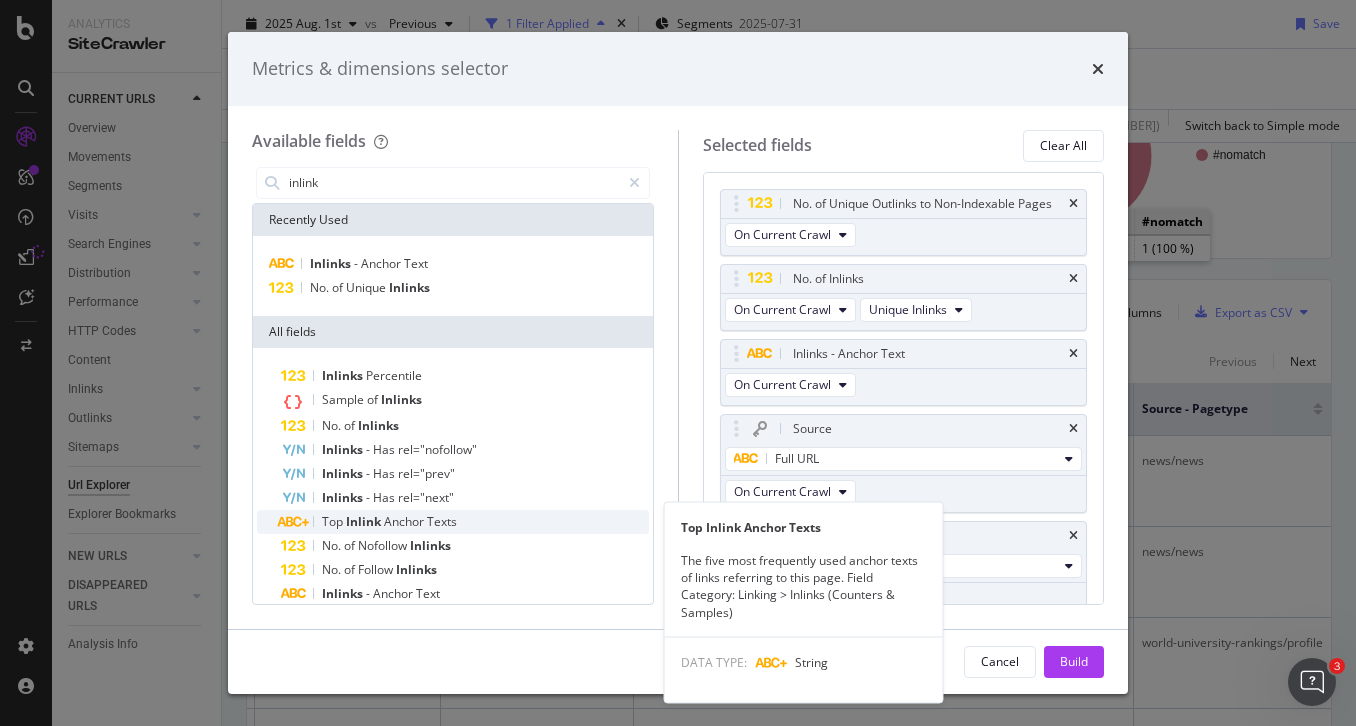 scroll, scrollTop: 42, scrollLeft: 0, axis: vertical 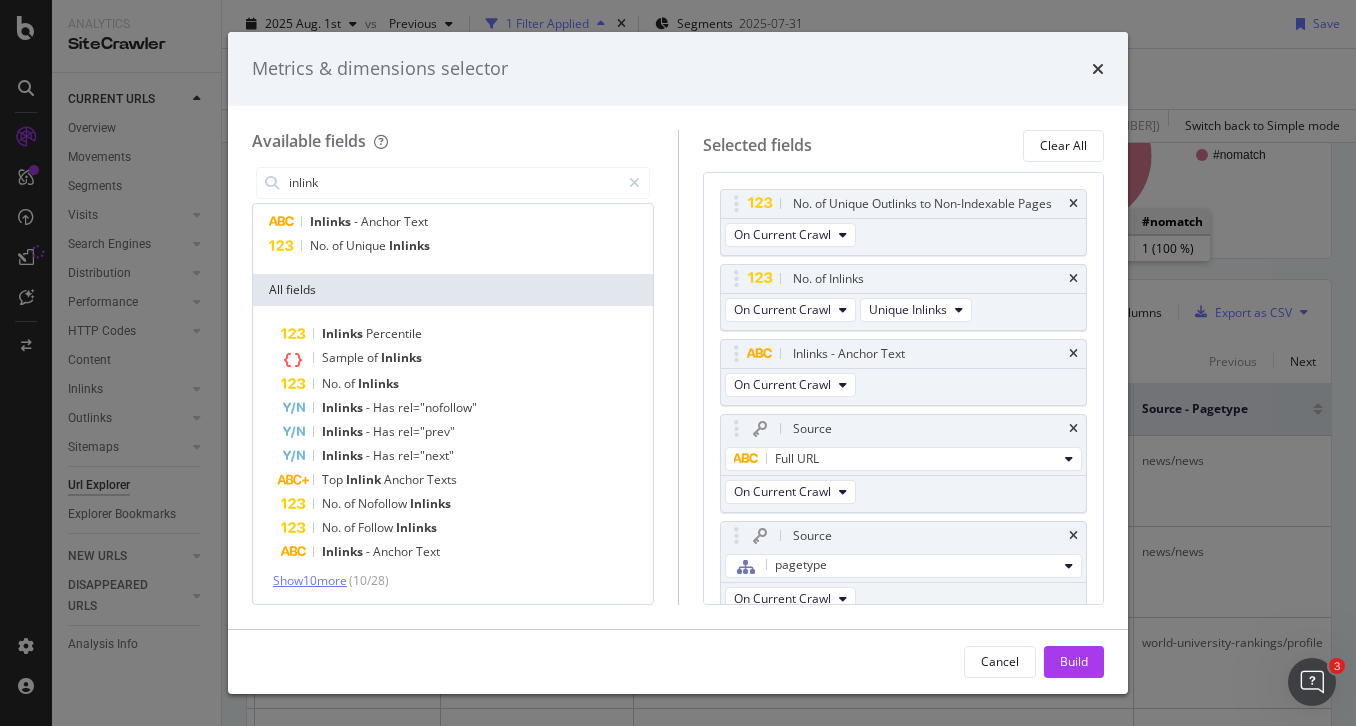 type on "inlink" 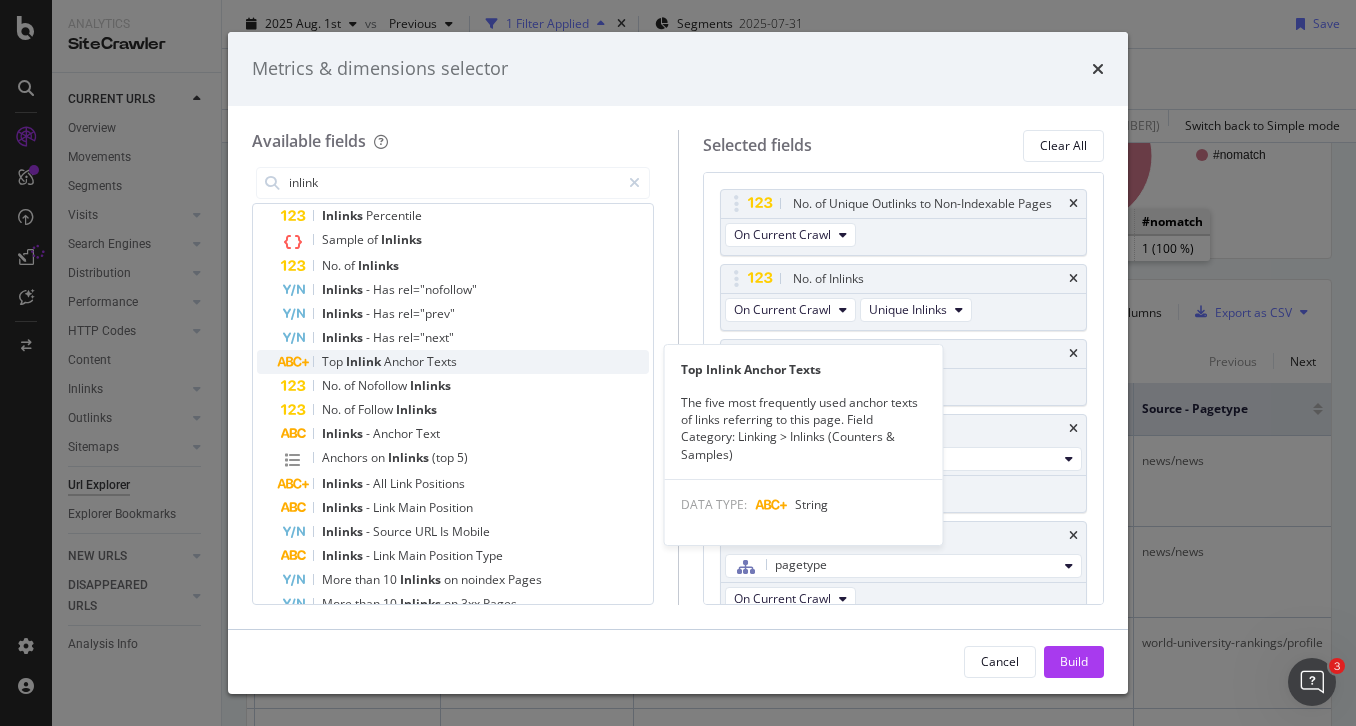scroll, scrollTop: 170, scrollLeft: 0, axis: vertical 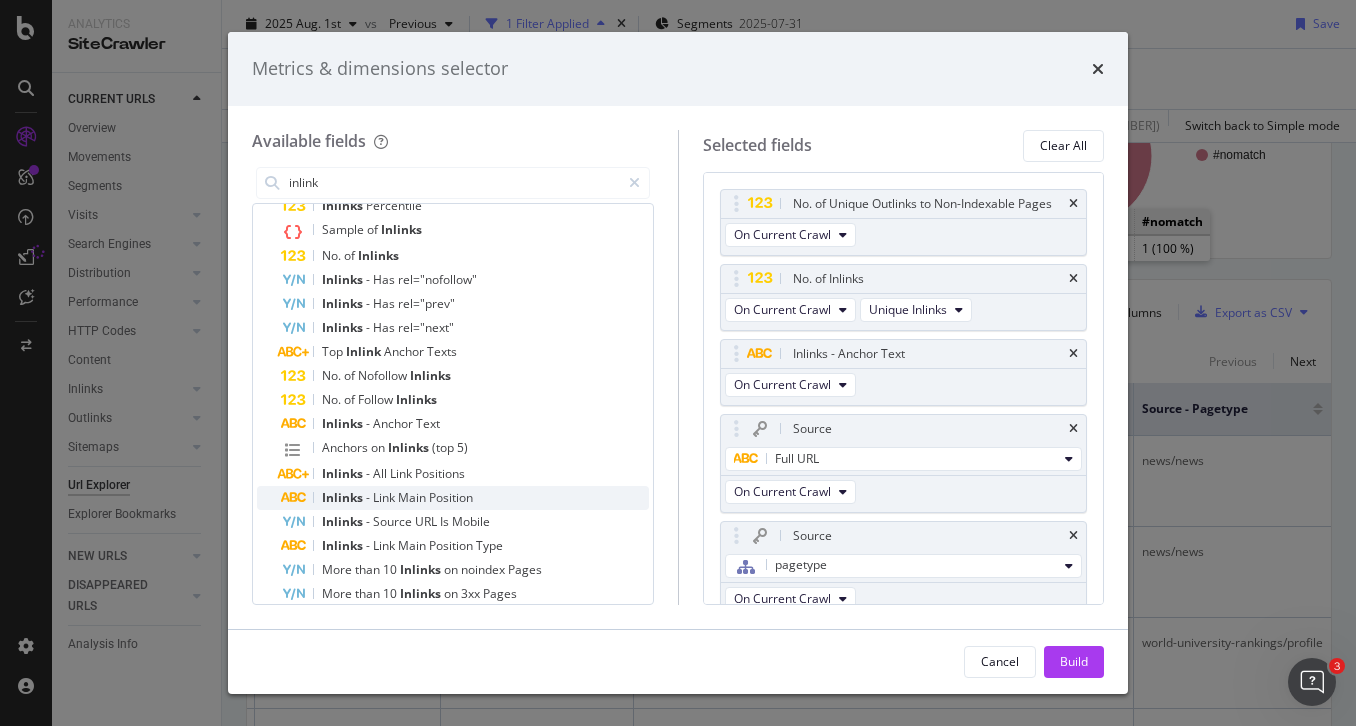 click on "Link" at bounding box center (385, 497) 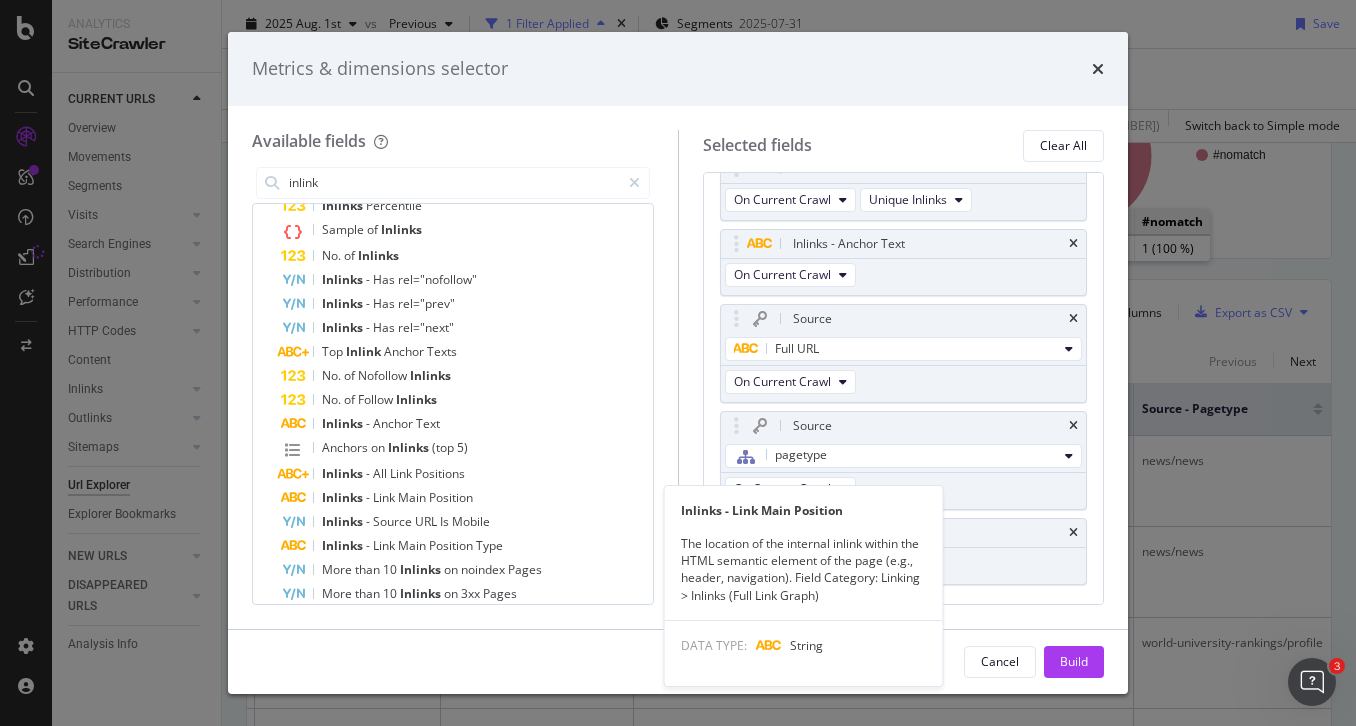 scroll, scrollTop: 110, scrollLeft: 0, axis: vertical 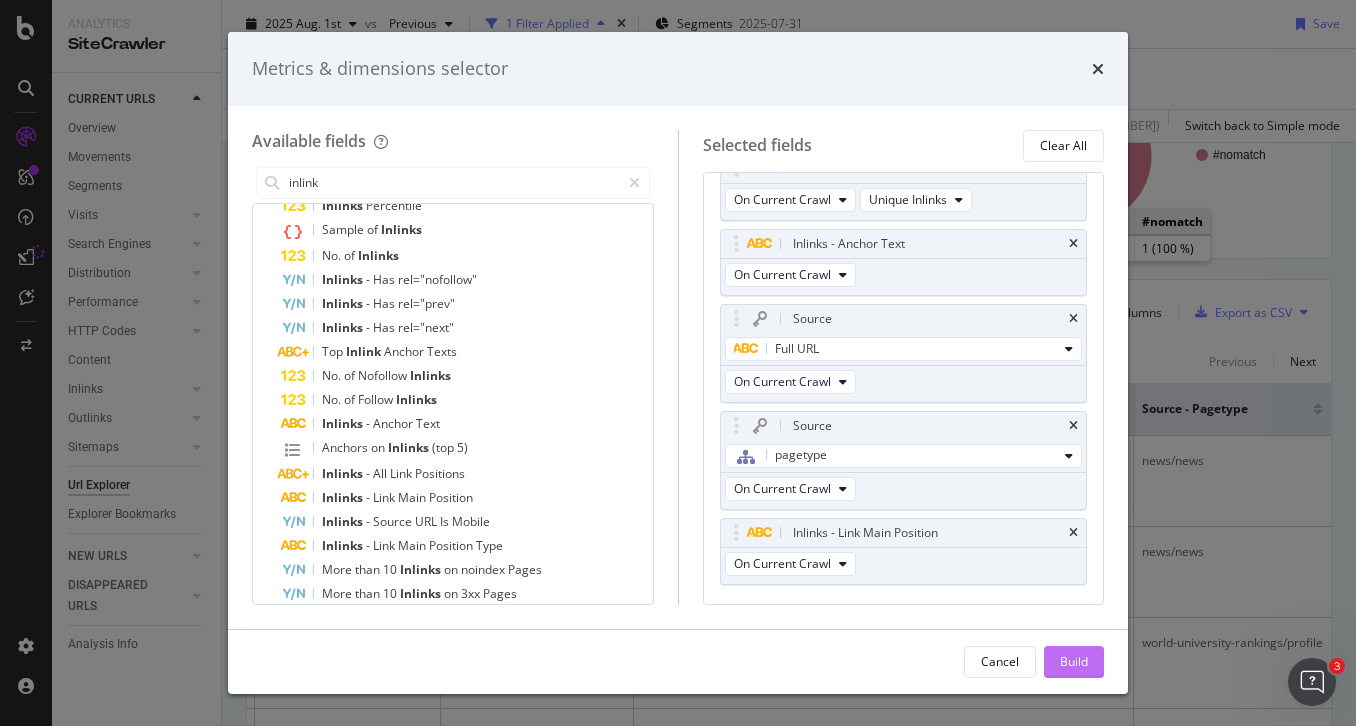 click on "Build" at bounding box center (1074, 661) 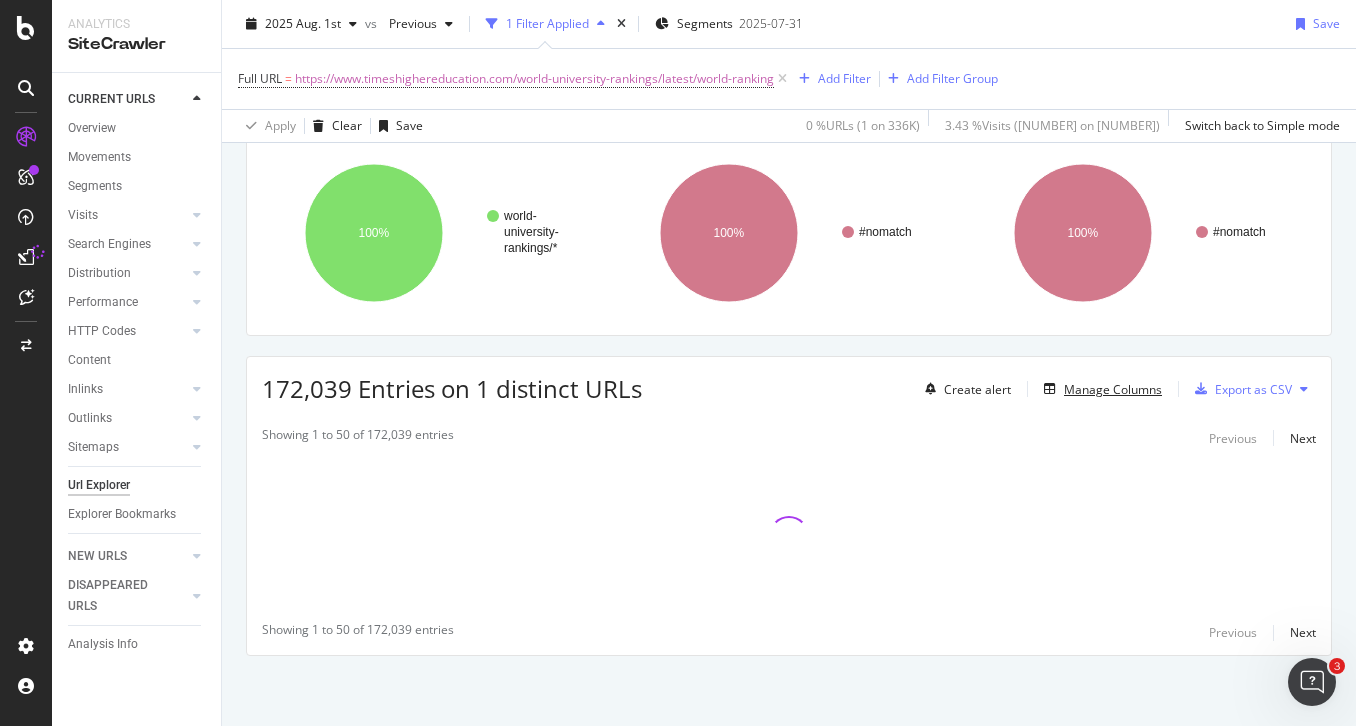 scroll, scrollTop: 144, scrollLeft: 0, axis: vertical 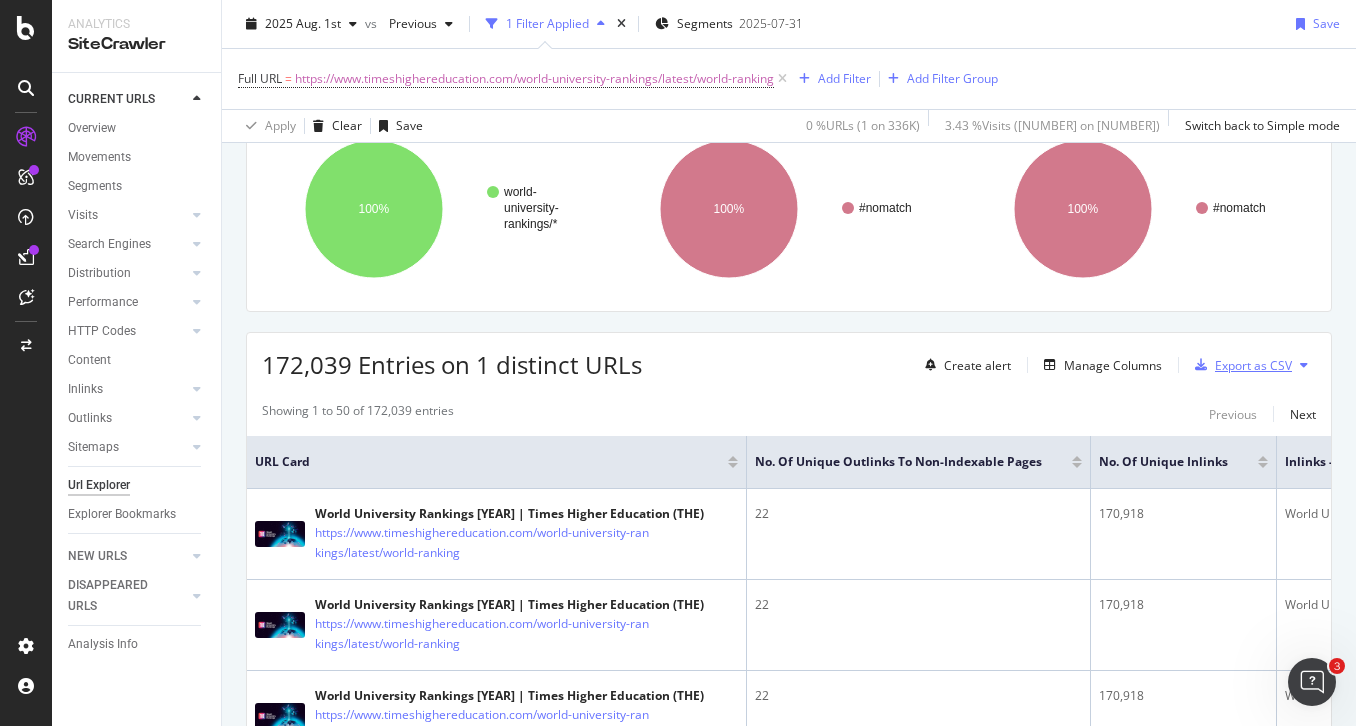 click on "Export as CSV" at bounding box center (1253, 365) 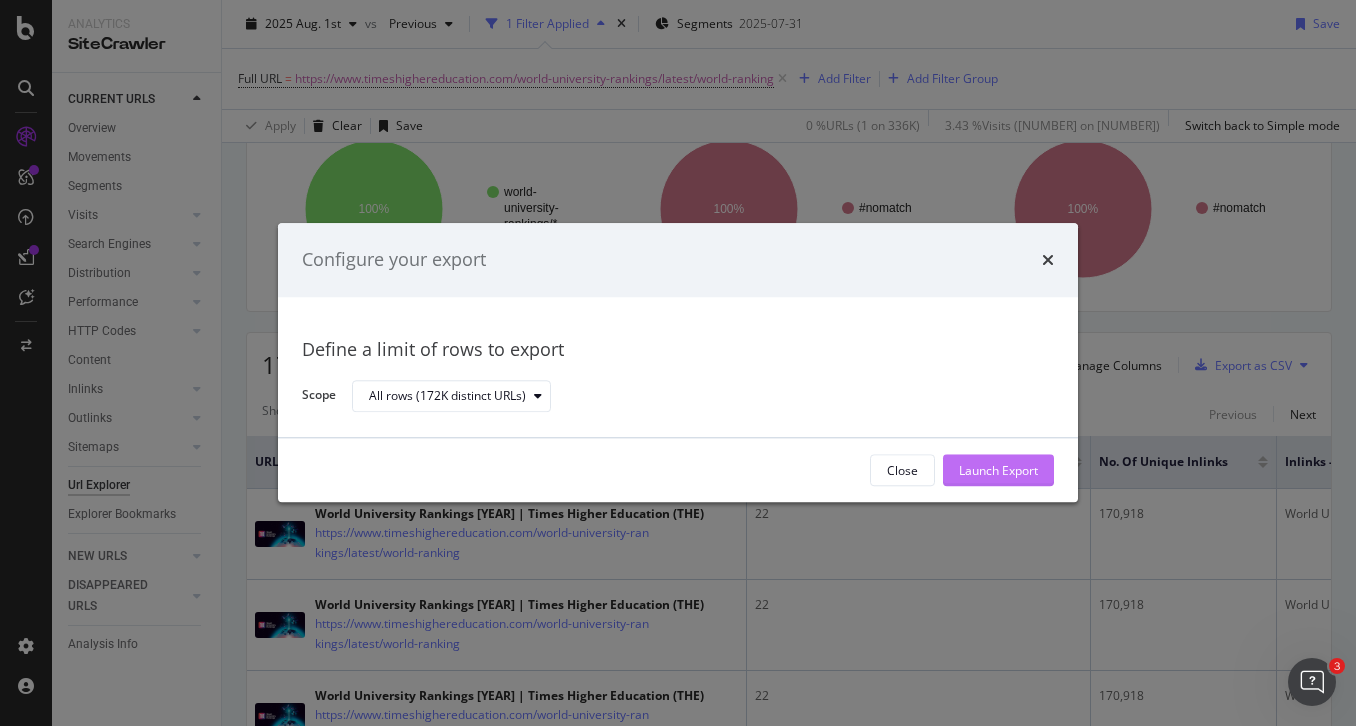 click on "Launch Export" at bounding box center (998, 470) 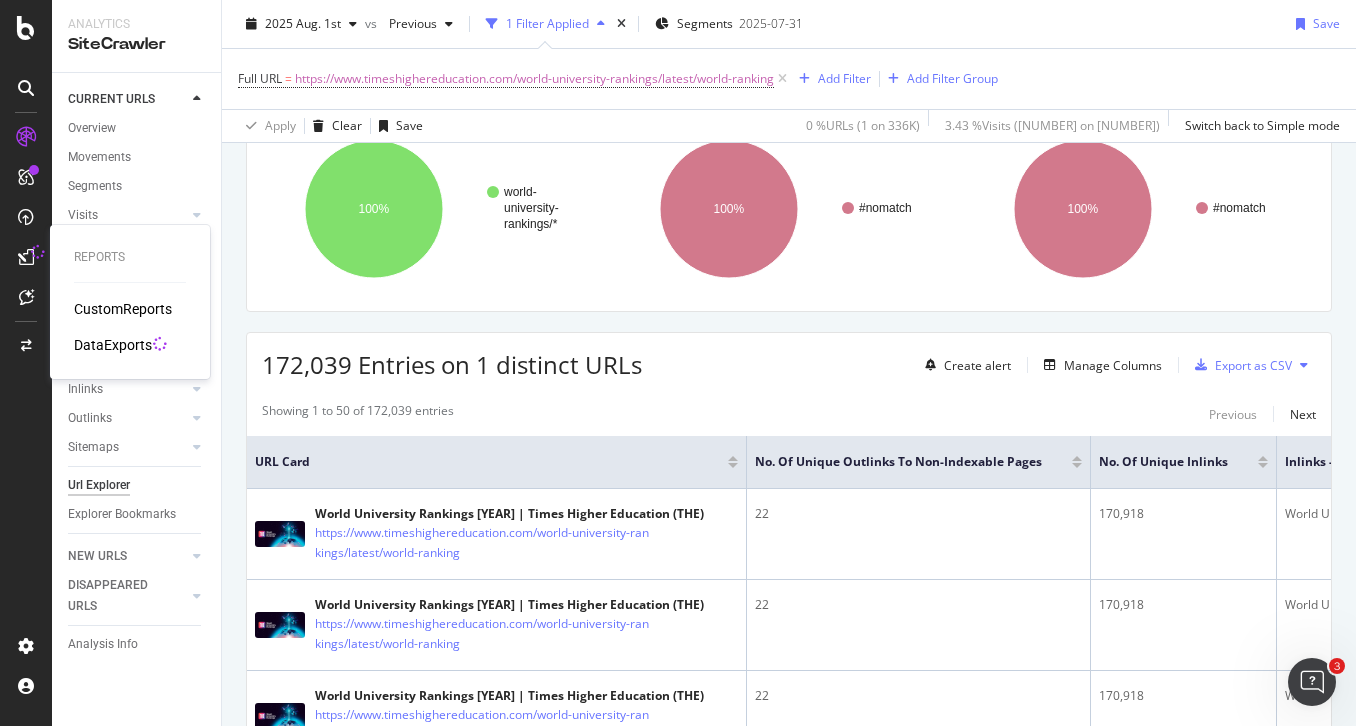 click on "DataExports" at bounding box center [113, 345] 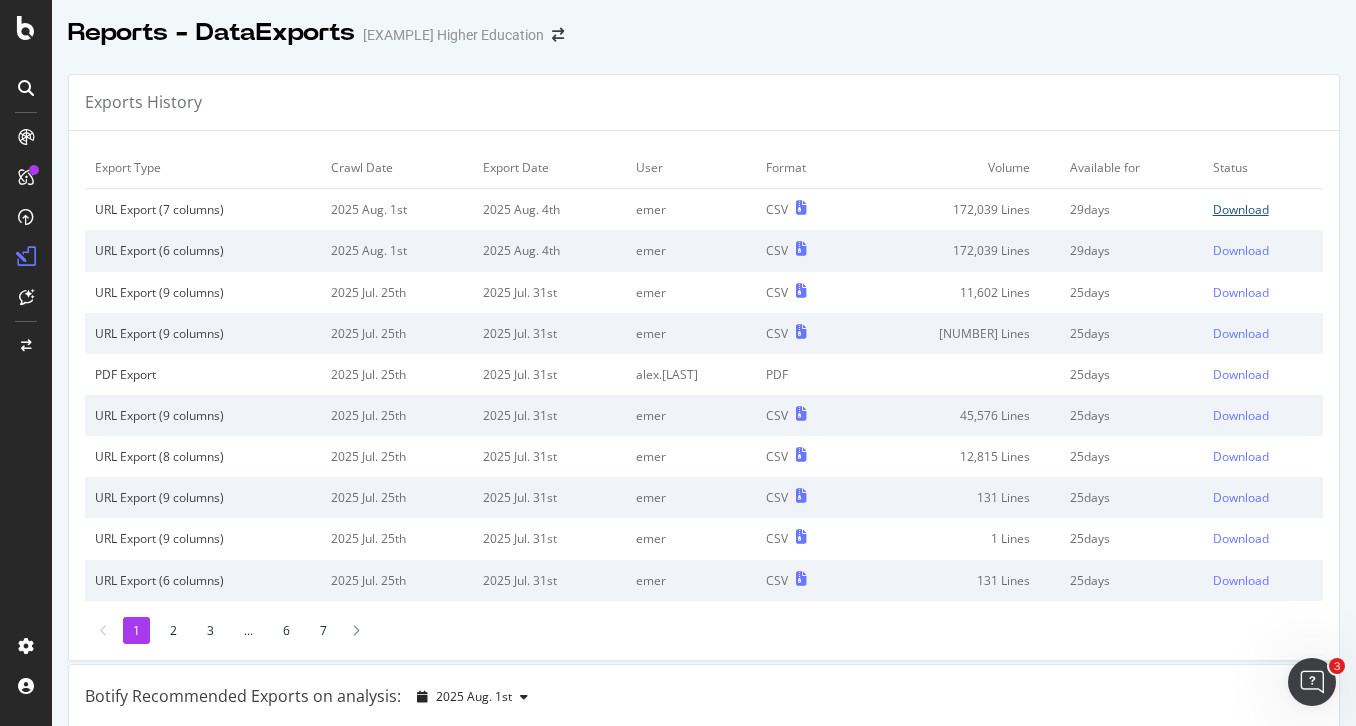 click on "Download" at bounding box center (1241, 209) 